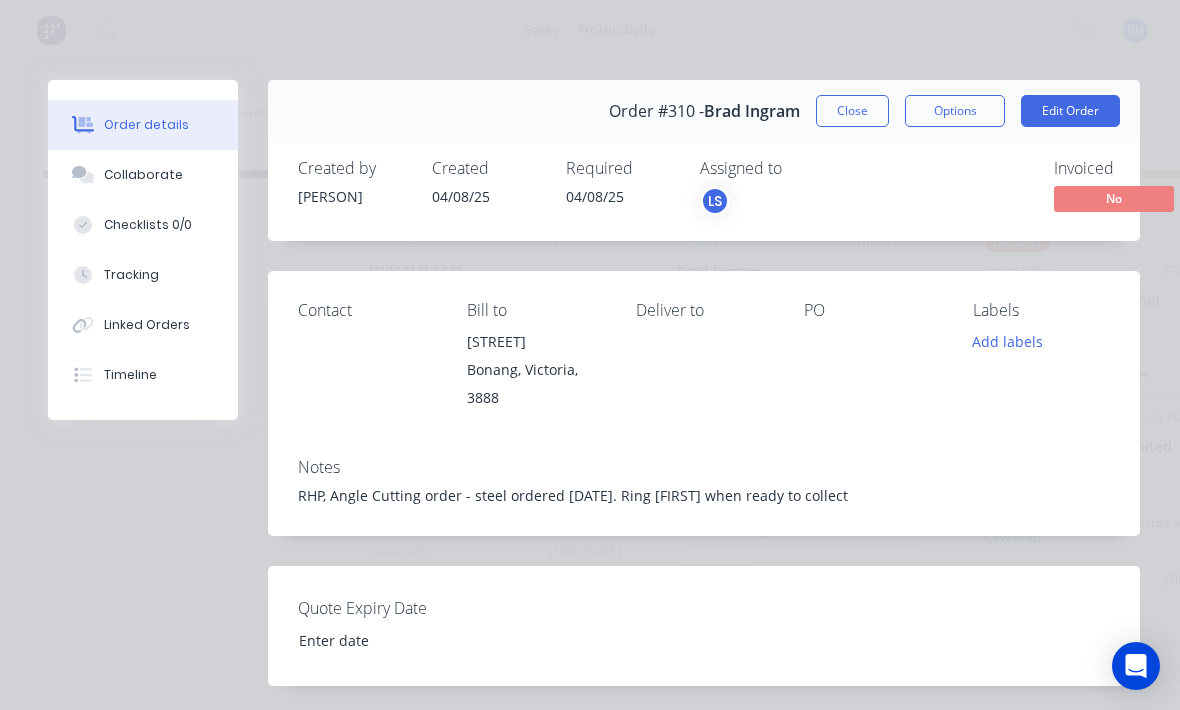 scroll, scrollTop: 37, scrollLeft: 311, axis: both 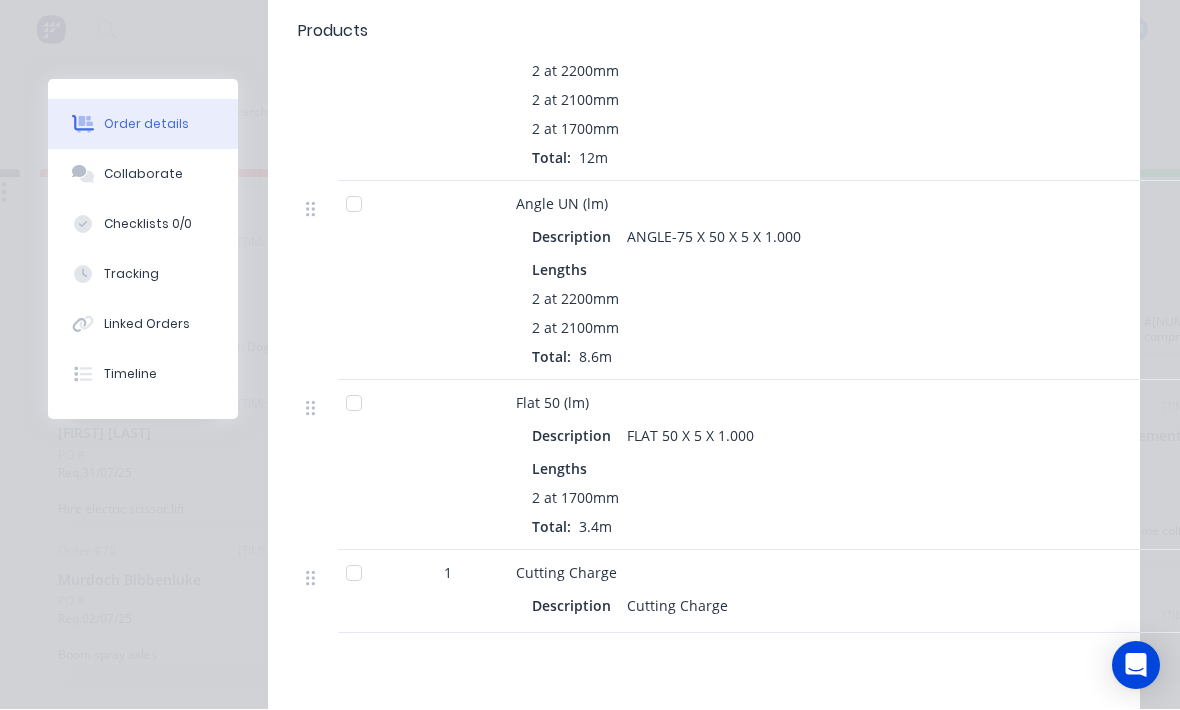click on "Tracking" at bounding box center (143, 275) 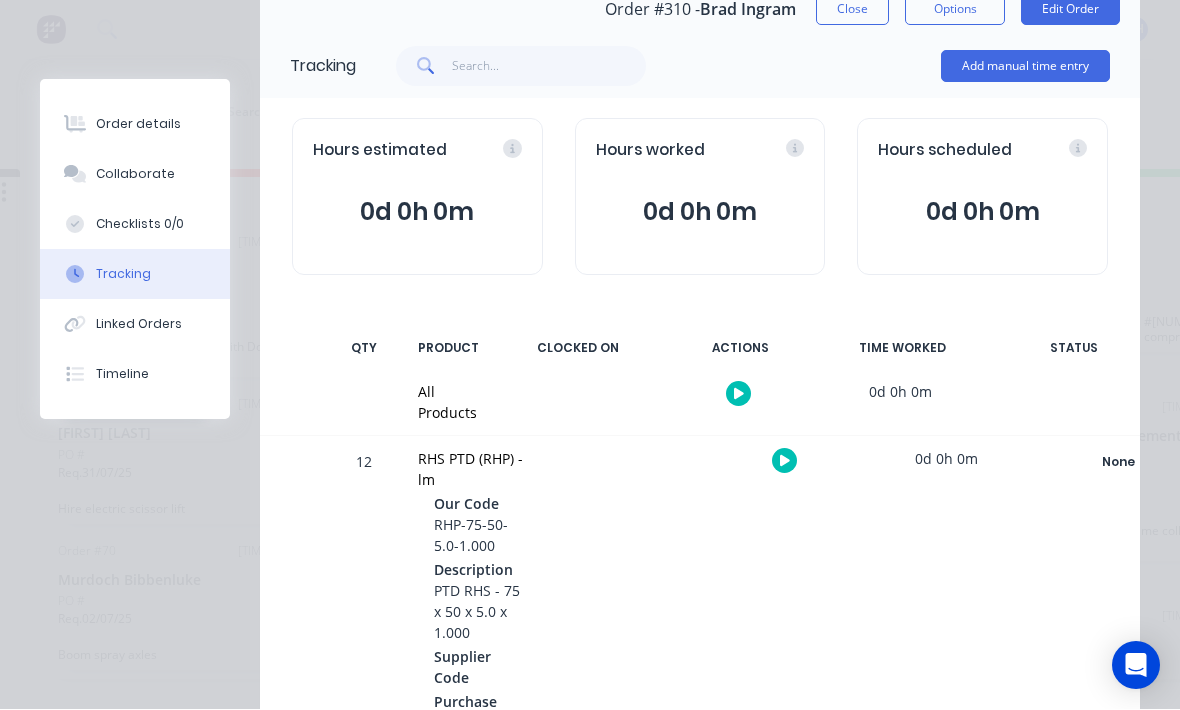 scroll, scrollTop: 150, scrollLeft: 0, axis: vertical 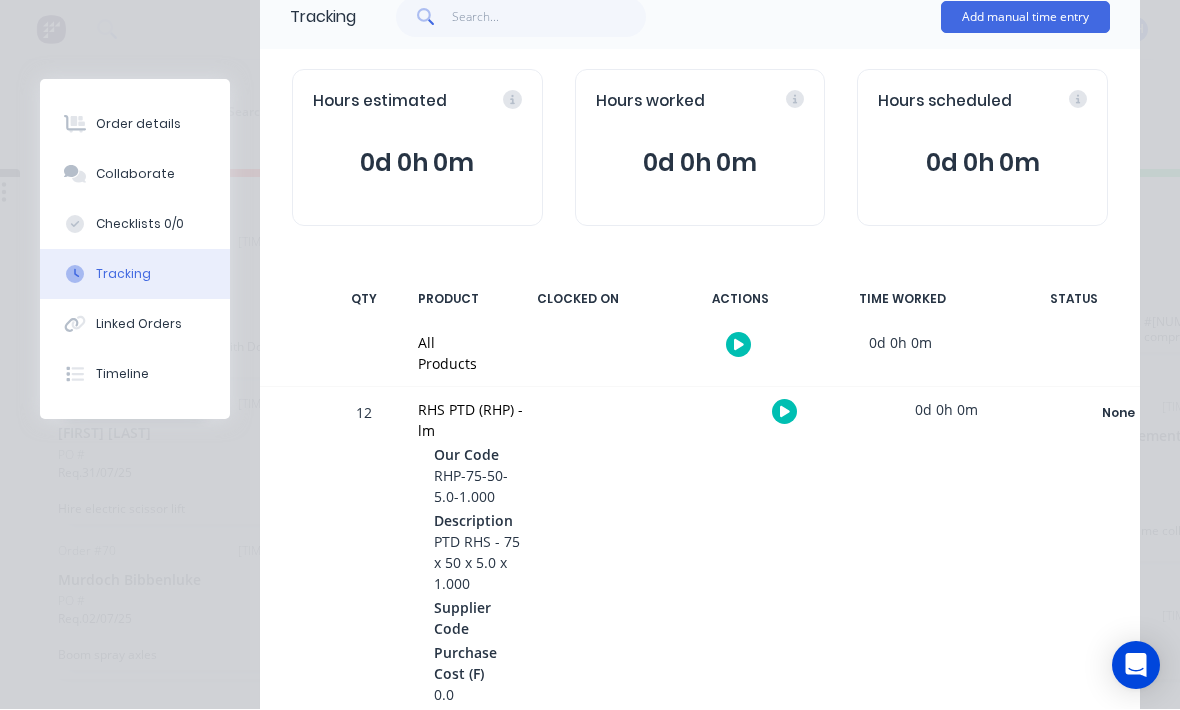click on "Add manual time entry" at bounding box center [1025, 18] 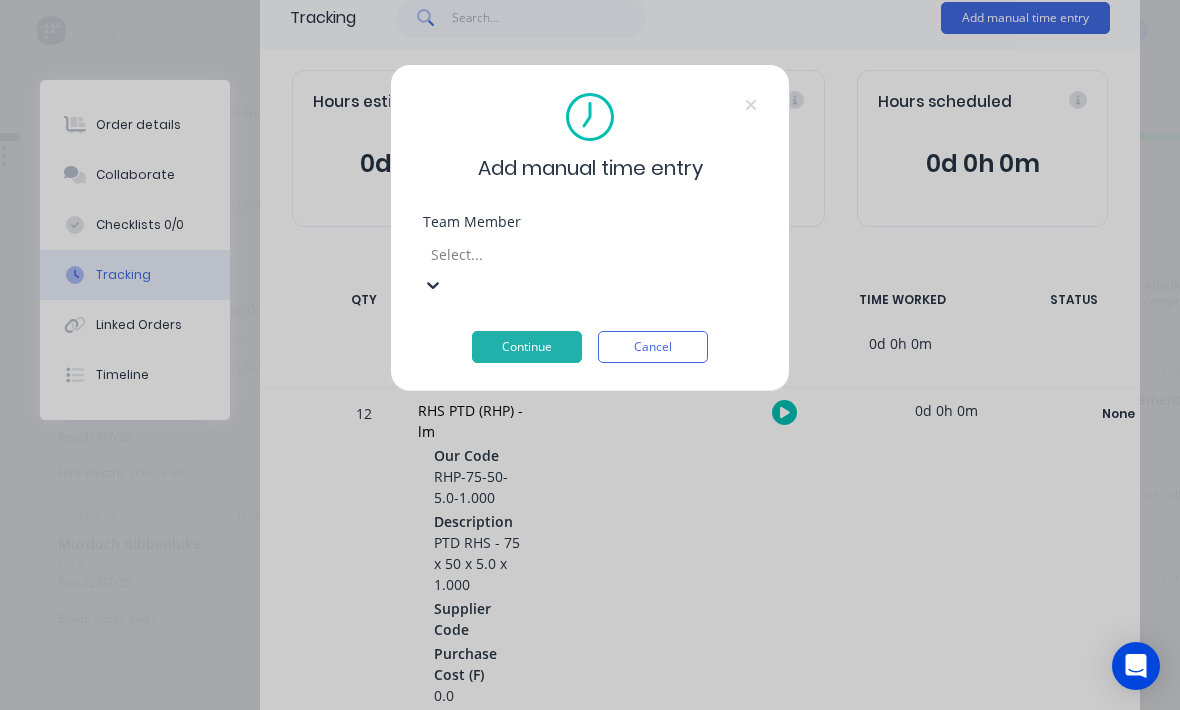scroll, scrollTop: 36, scrollLeft: 163, axis: both 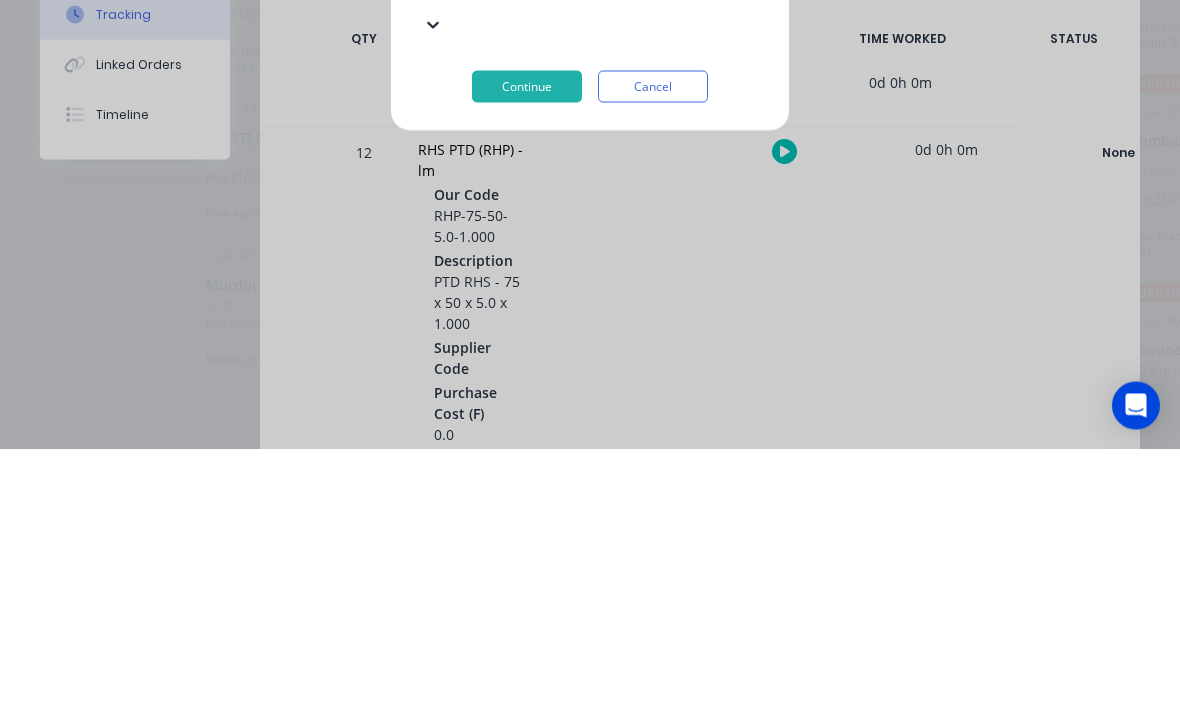 click on "[FIRST] [LAST]" at bounding box center (427, 711) 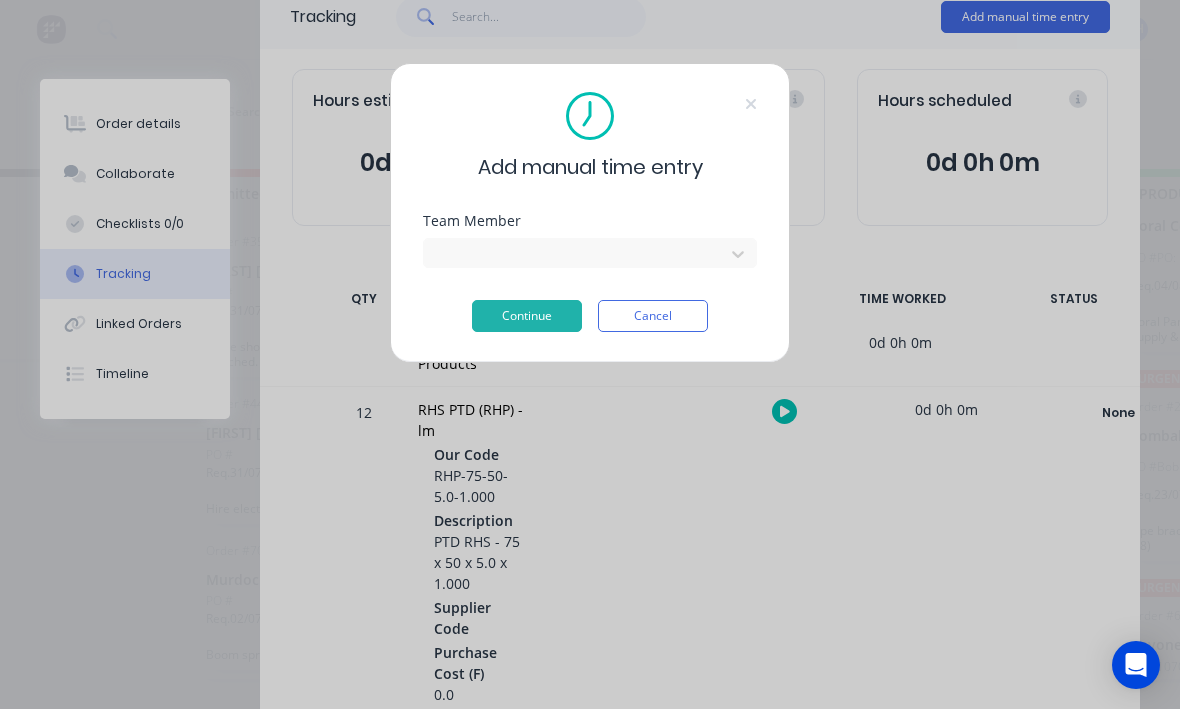 click on "Continue" at bounding box center (527, 317) 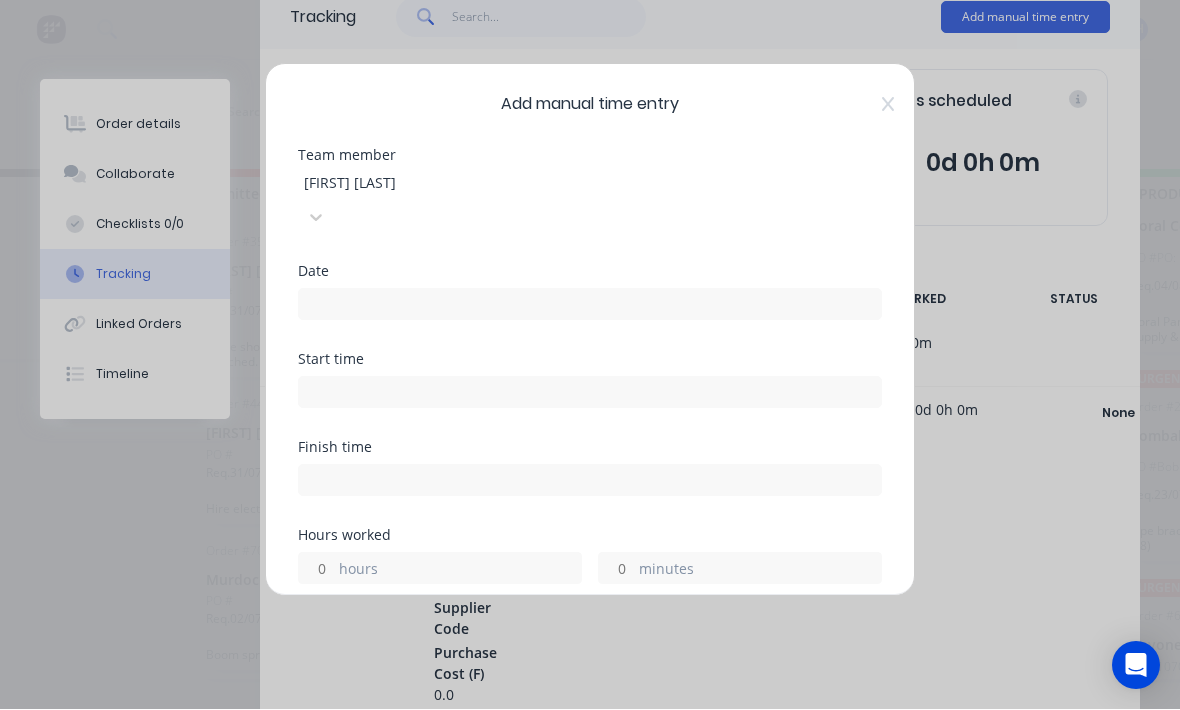 click at bounding box center [590, 305] 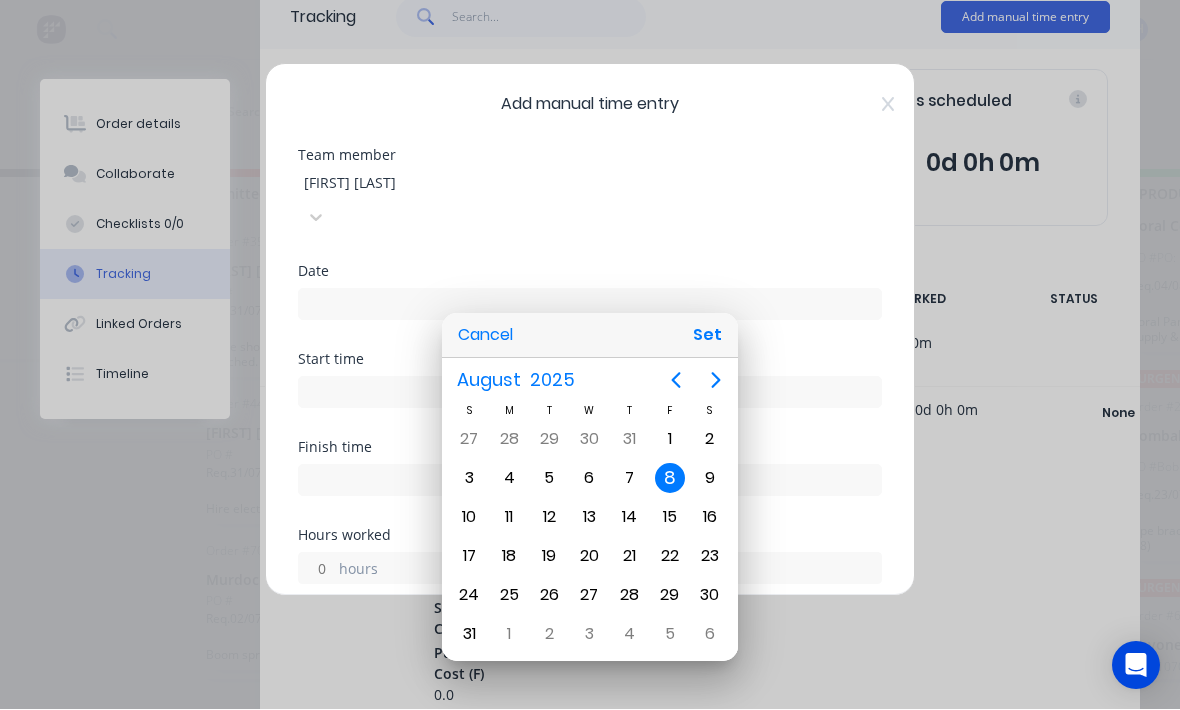 click on "Set" at bounding box center (707, 336) 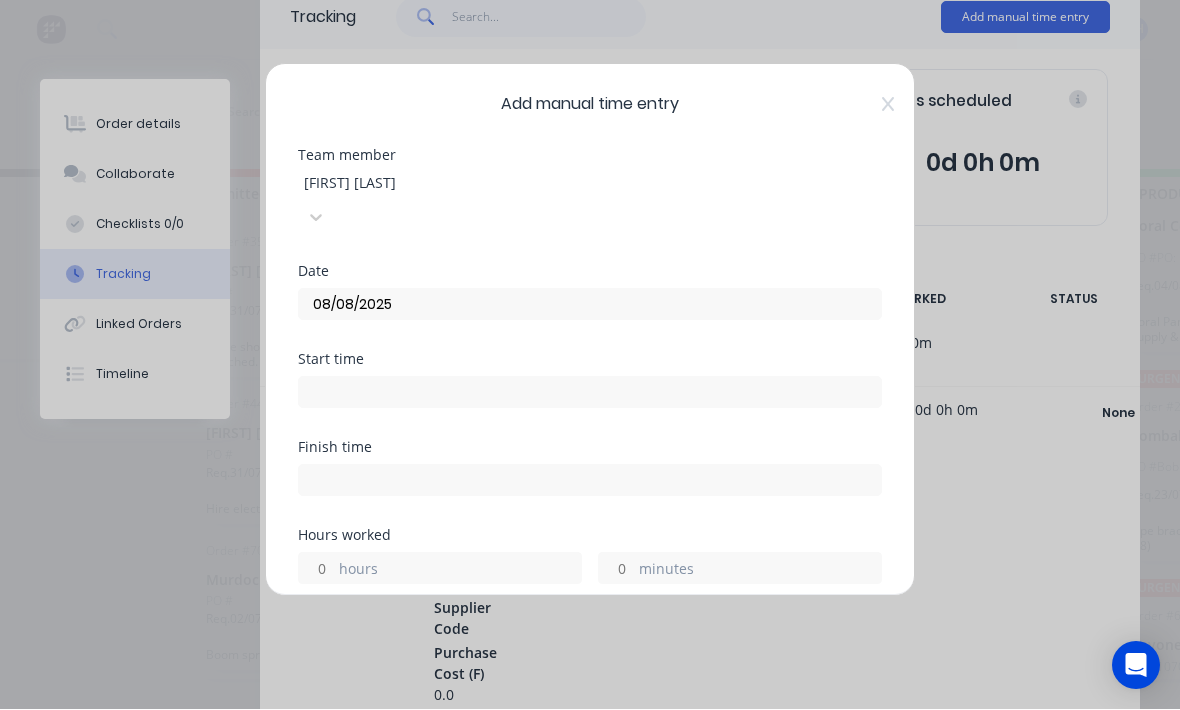 click at bounding box center [590, 393] 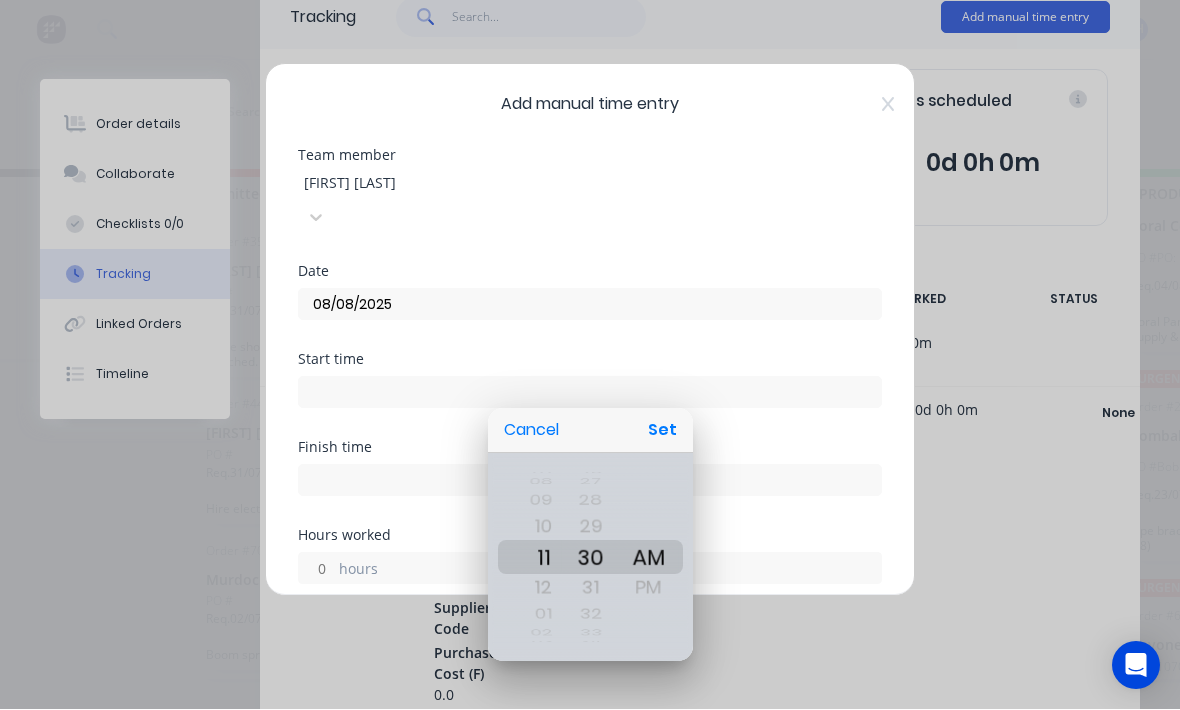 click on "Set" at bounding box center [662, 431] 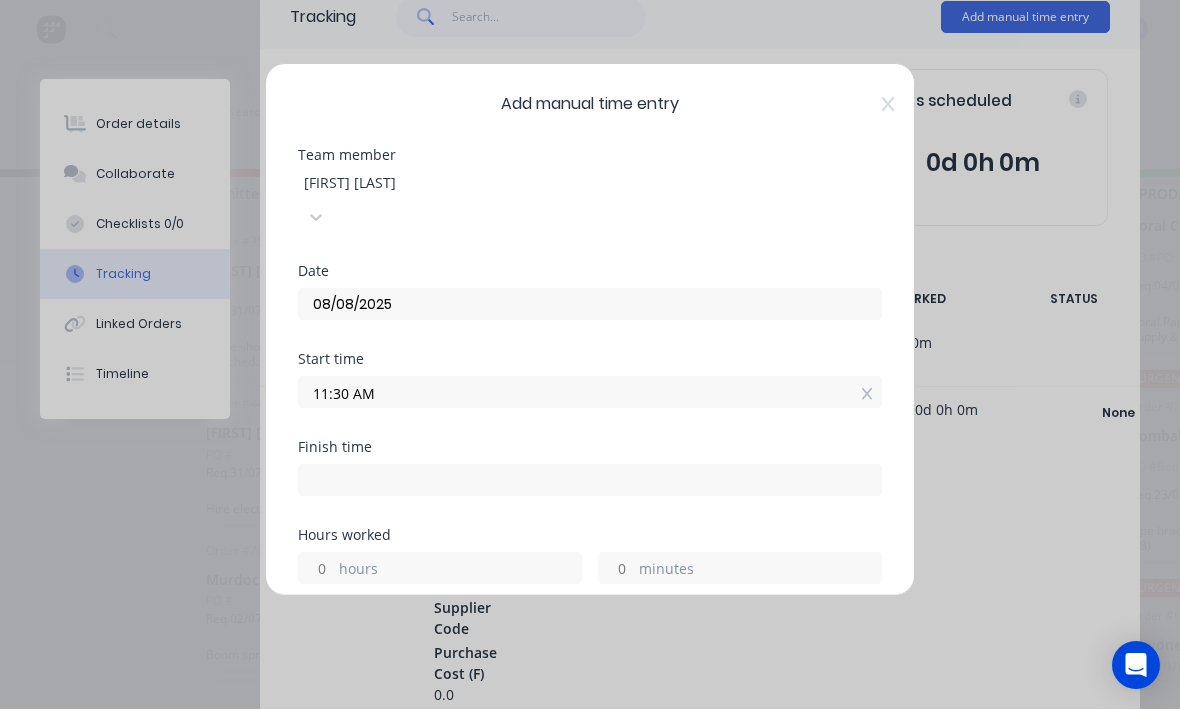 click on "hours" at bounding box center (460, 571) 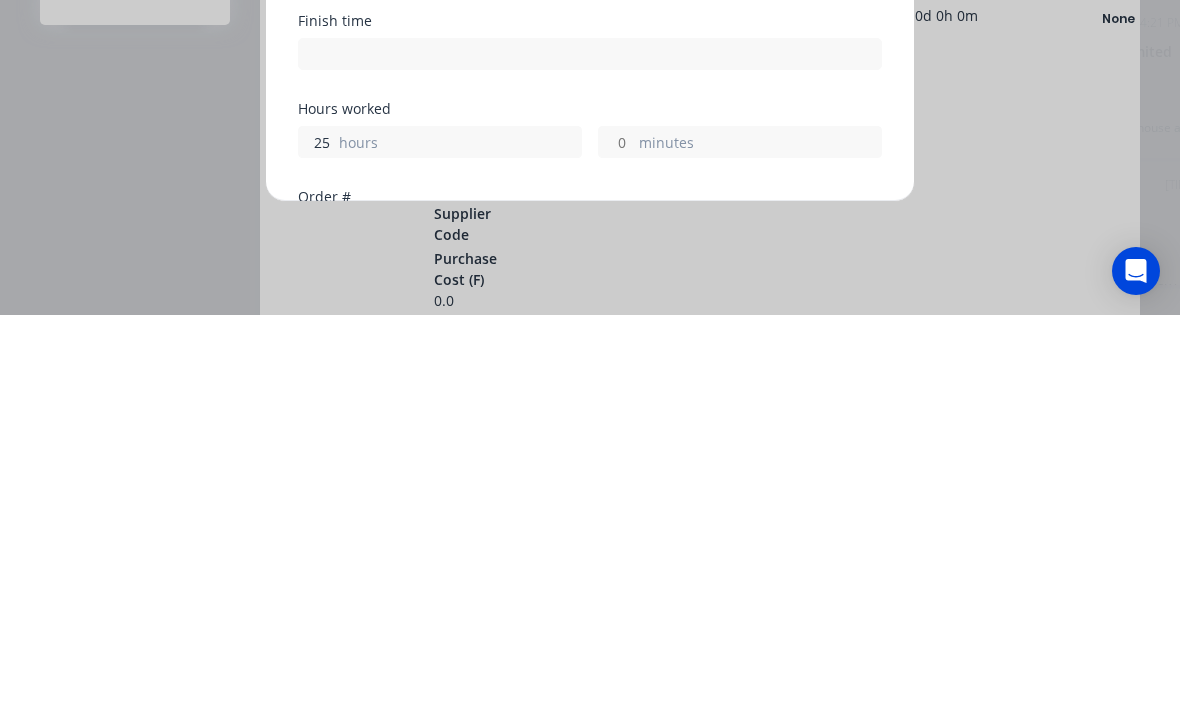 scroll, scrollTop: 29, scrollLeft: 0, axis: vertical 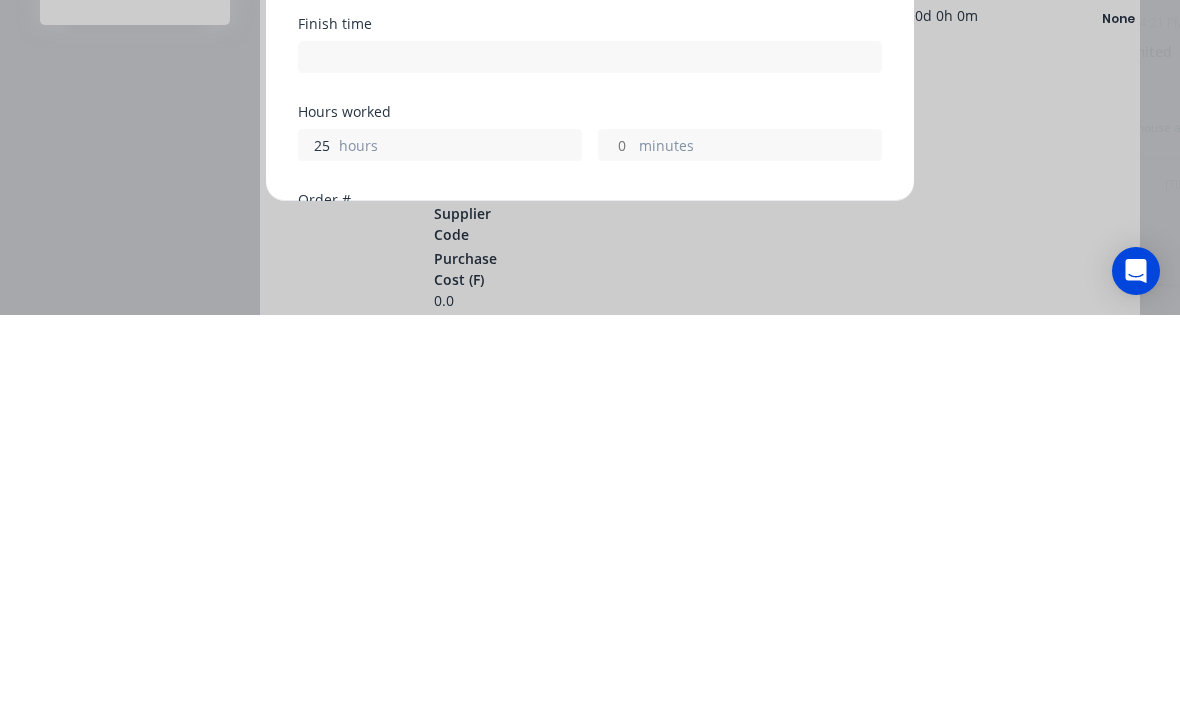 type on "2" 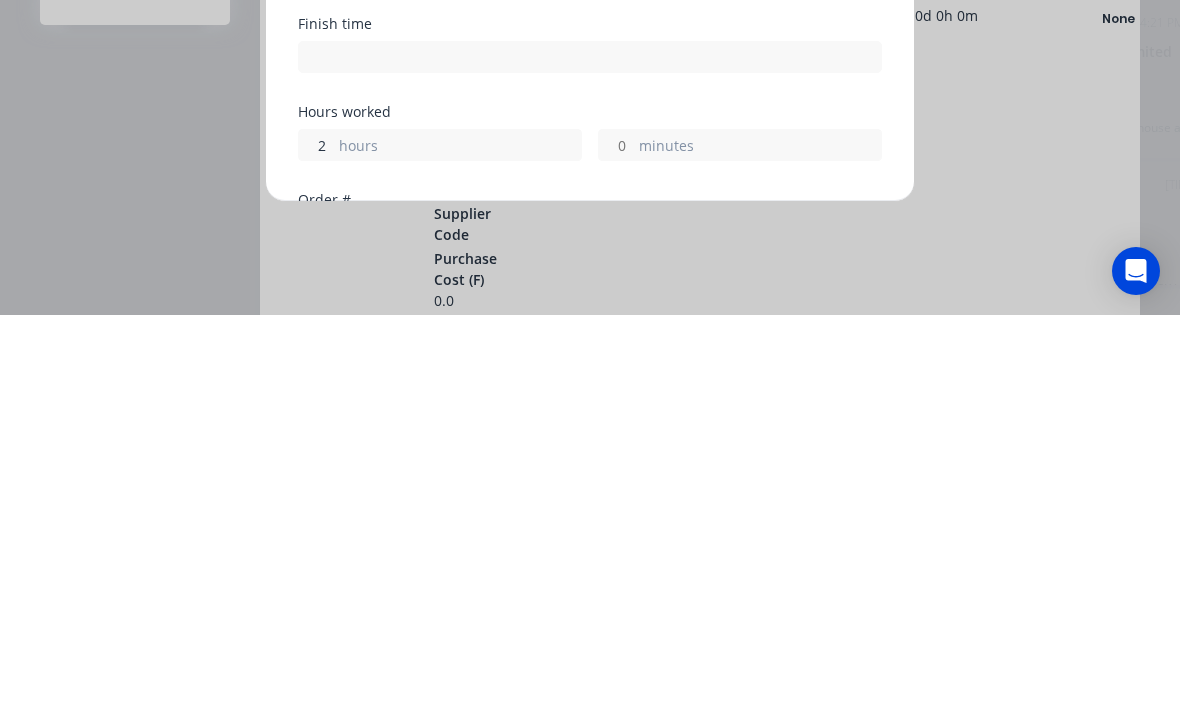 type 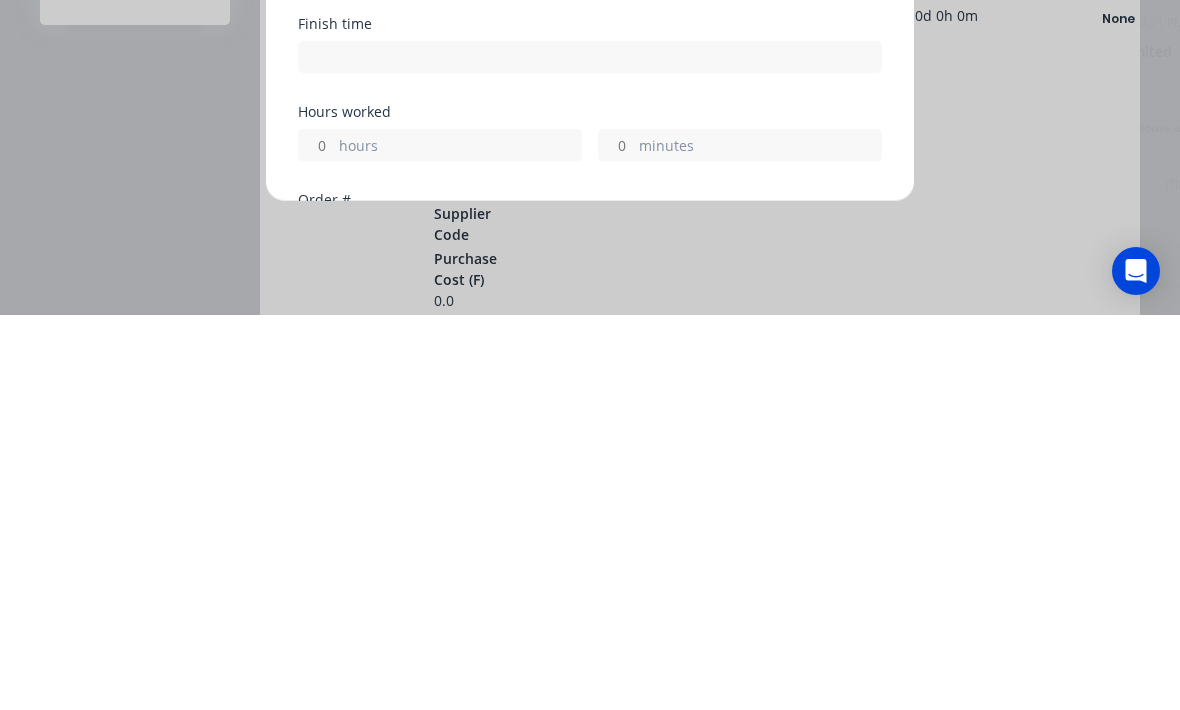 click on "minutes" at bounding box center [760, 542] 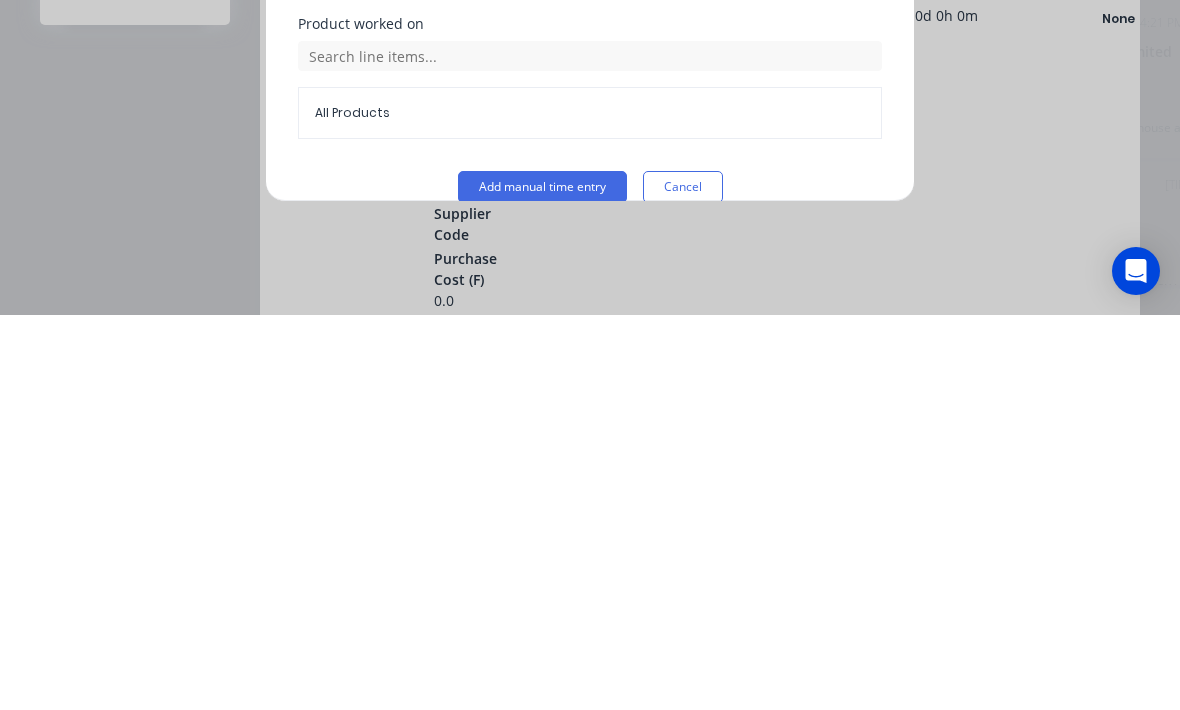 type on "25" 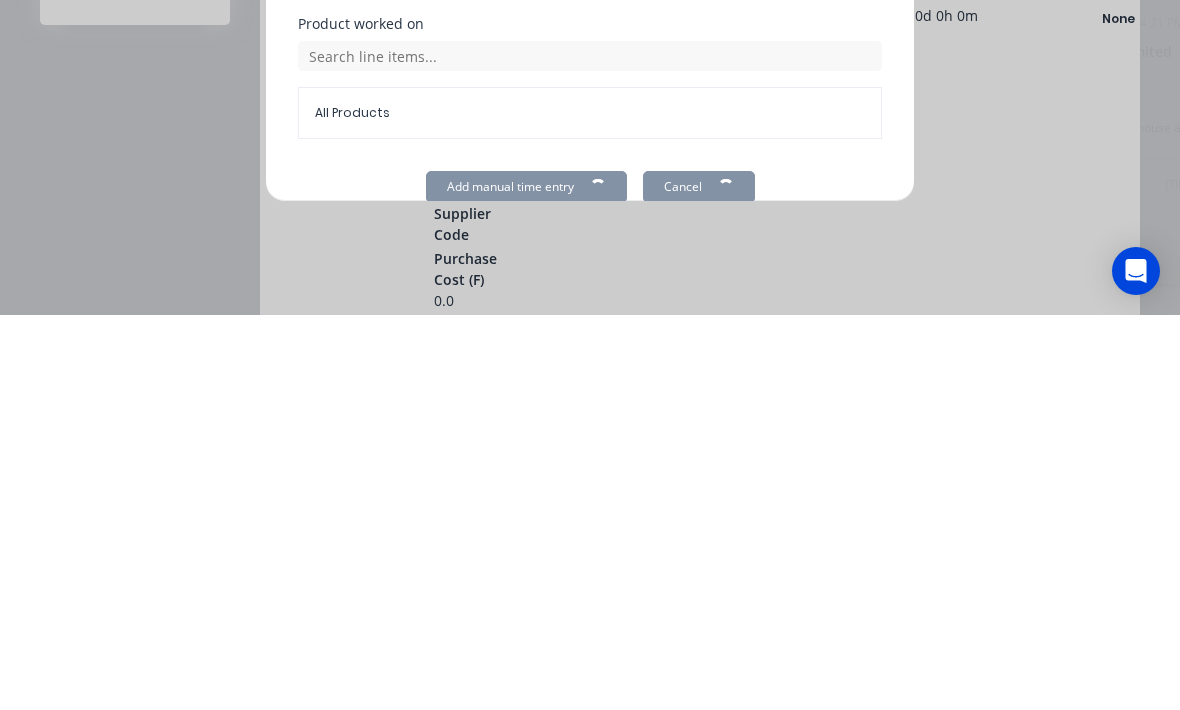 scroll, scrollTop: 539, scrollLeft: 0, axis: vertical 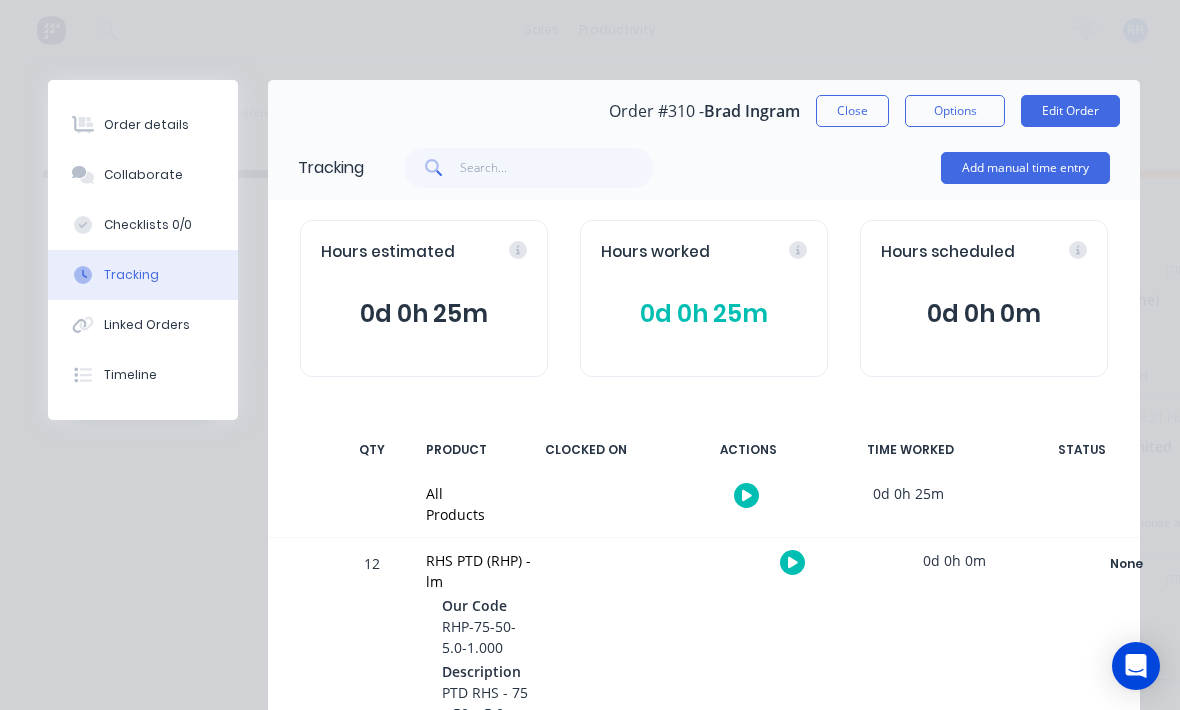 click on "Add manual time entry" at bounding box center [1025, 168] 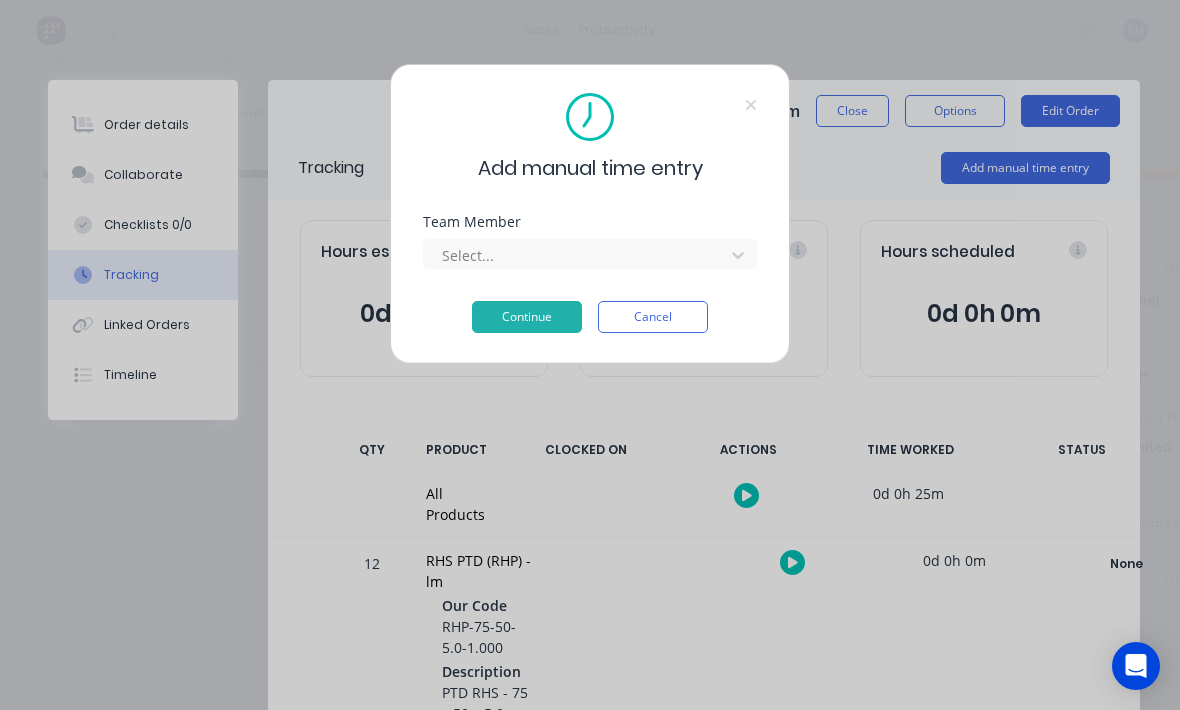 click on "Add manual time entry Team Member Select... Continue   Cancel" at bounding box center [590, 355] 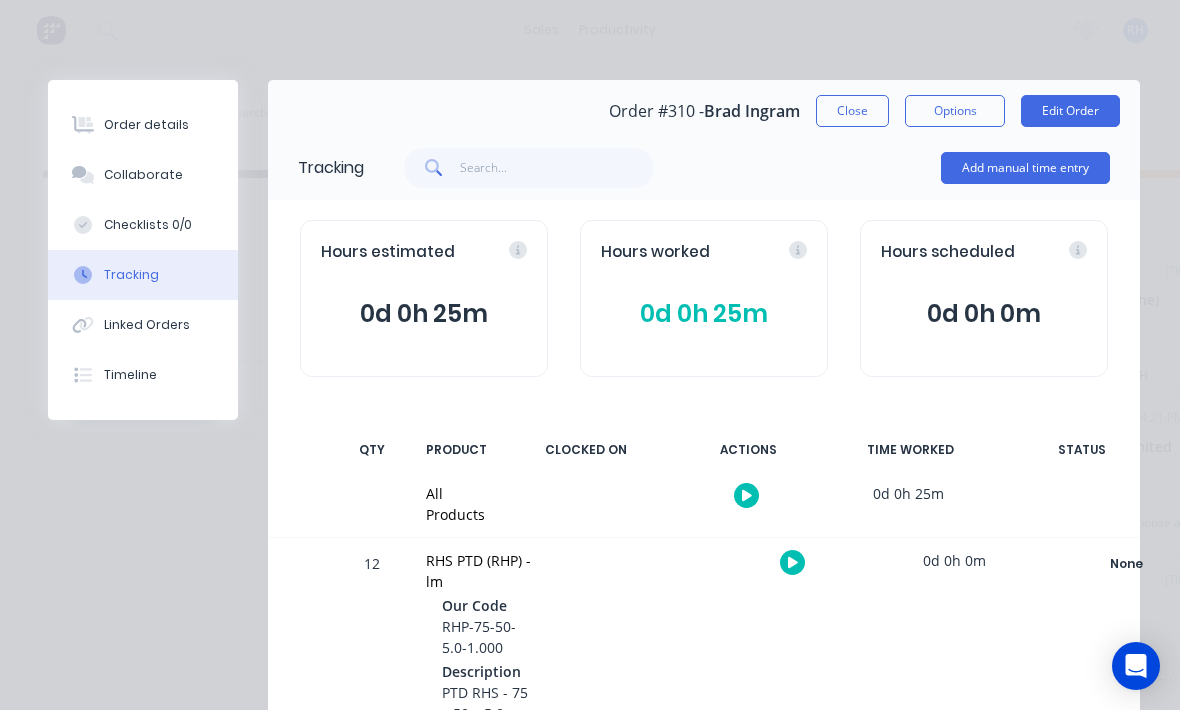 click on "Close" at bounding box center (852, 111) 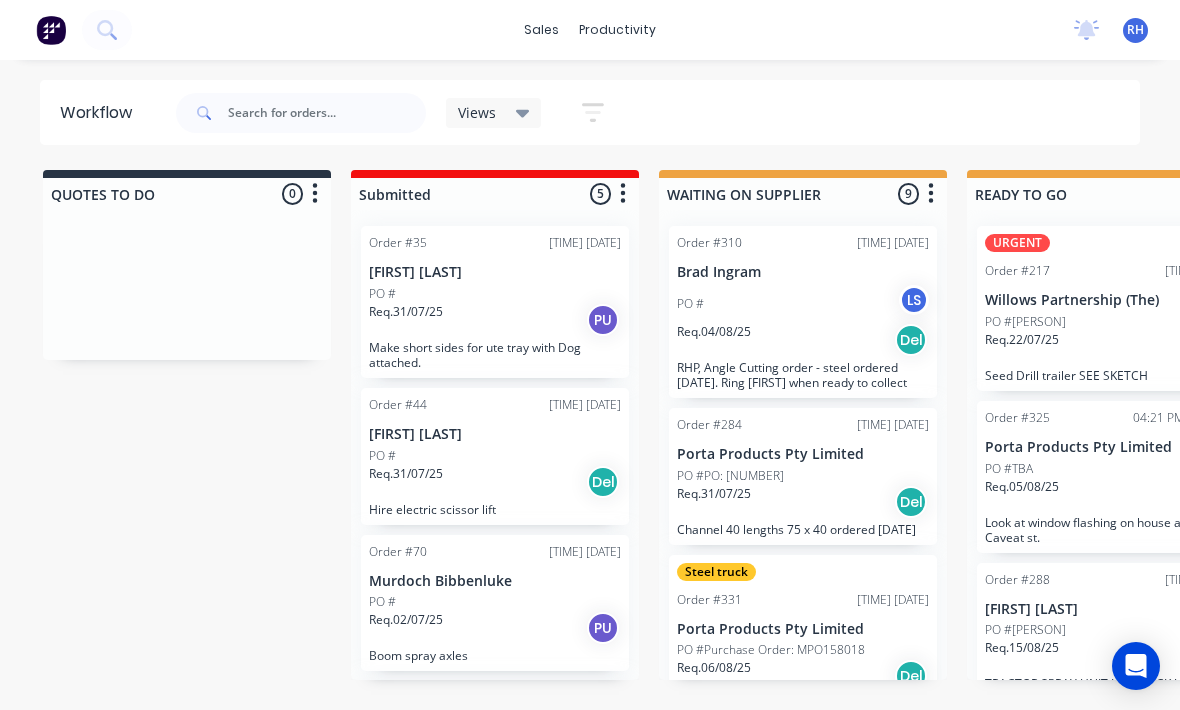scroll, scrollTop: 39, scrollLeft: 0, axis: vertical 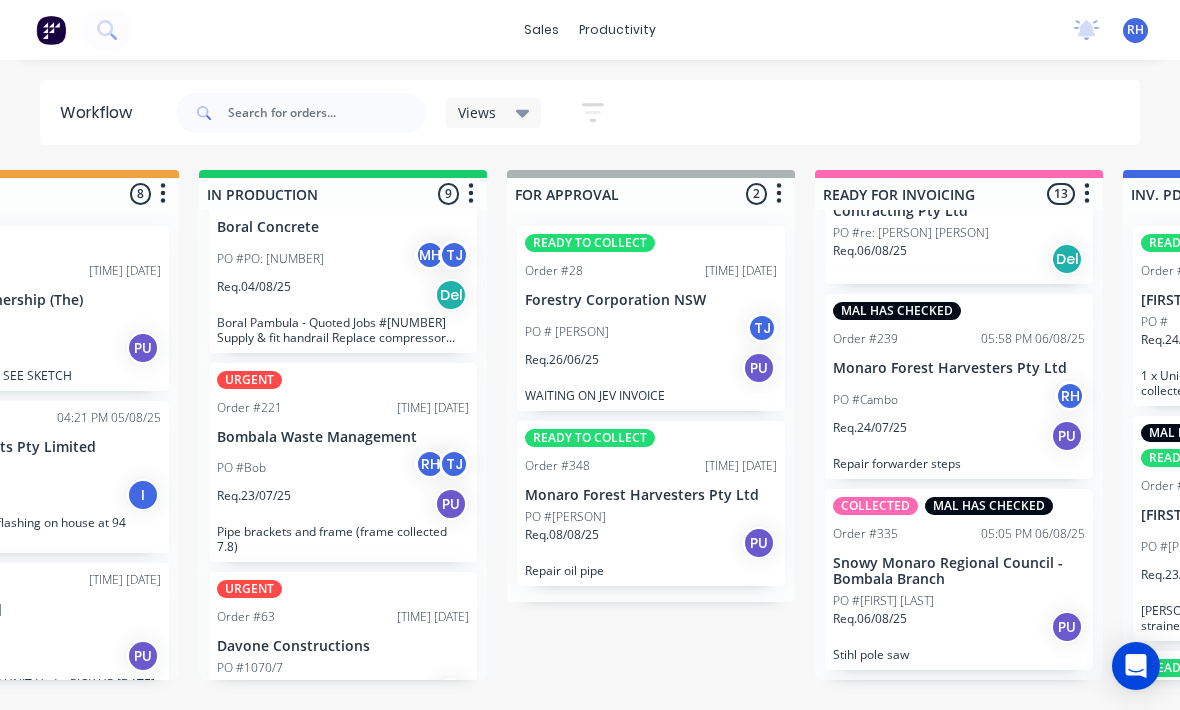 click on "Req. [DATE] PU" at bounding box center [959, 436] 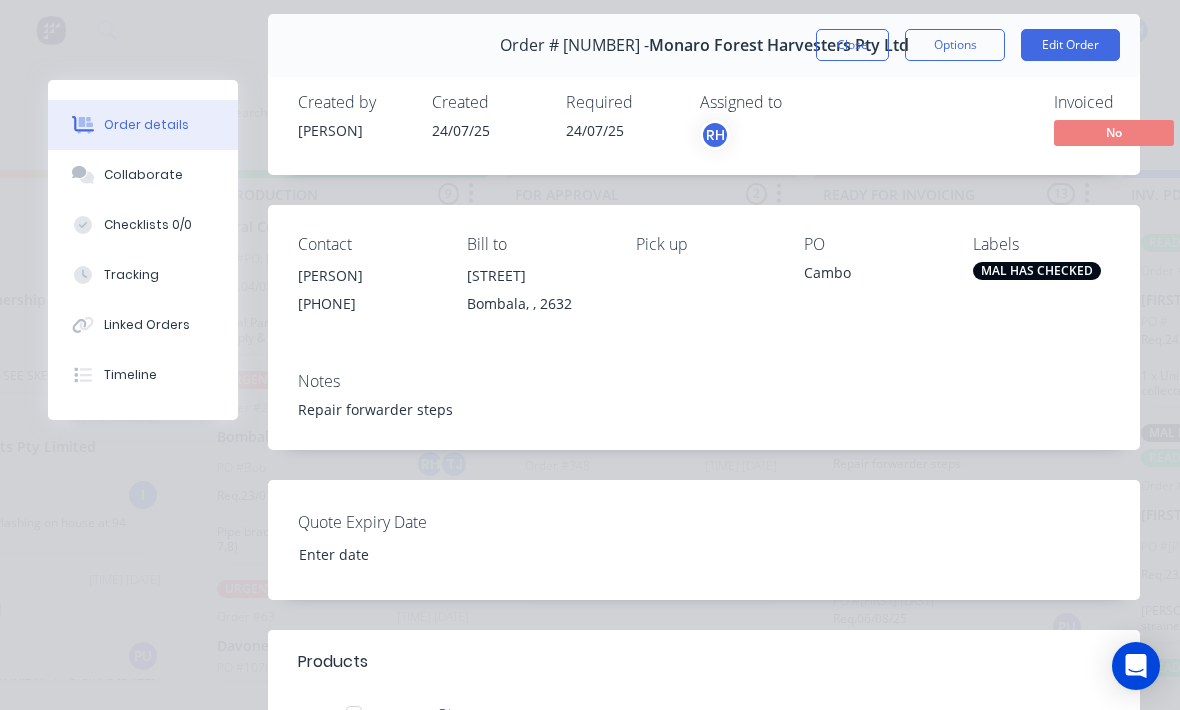 scroll, scrollTop: 41, scrollLeft: 0, axis: vertical 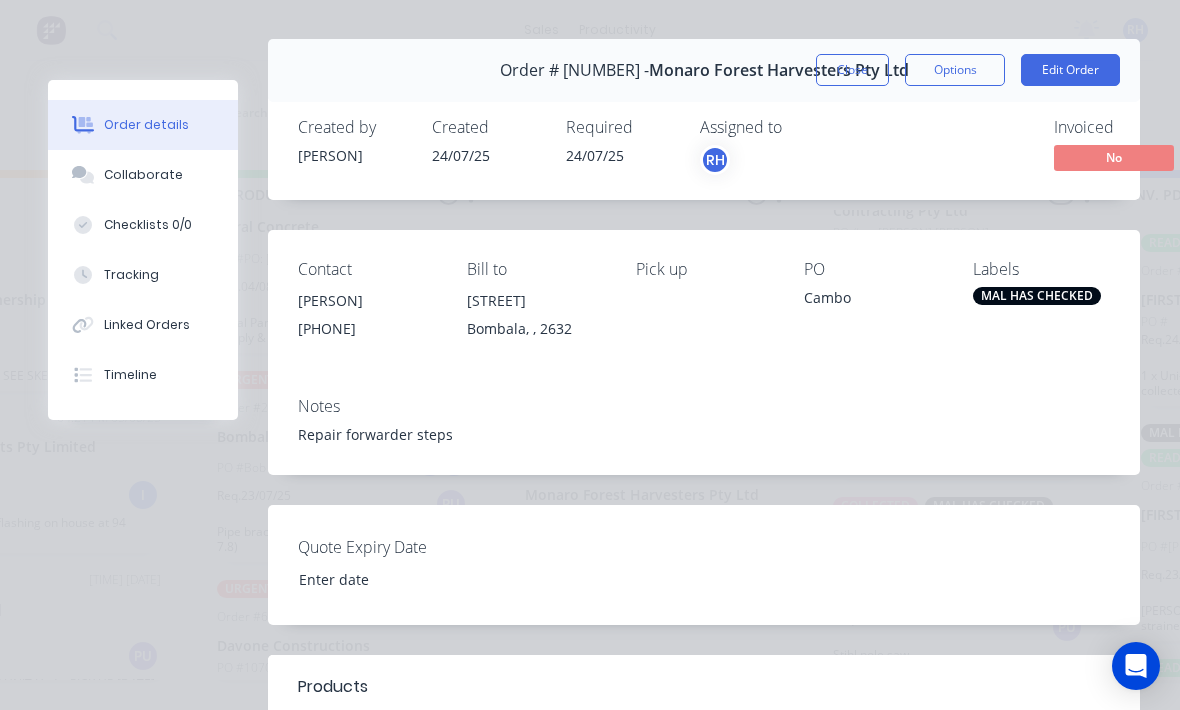 click on "Close" at bounding box center [852, 70] 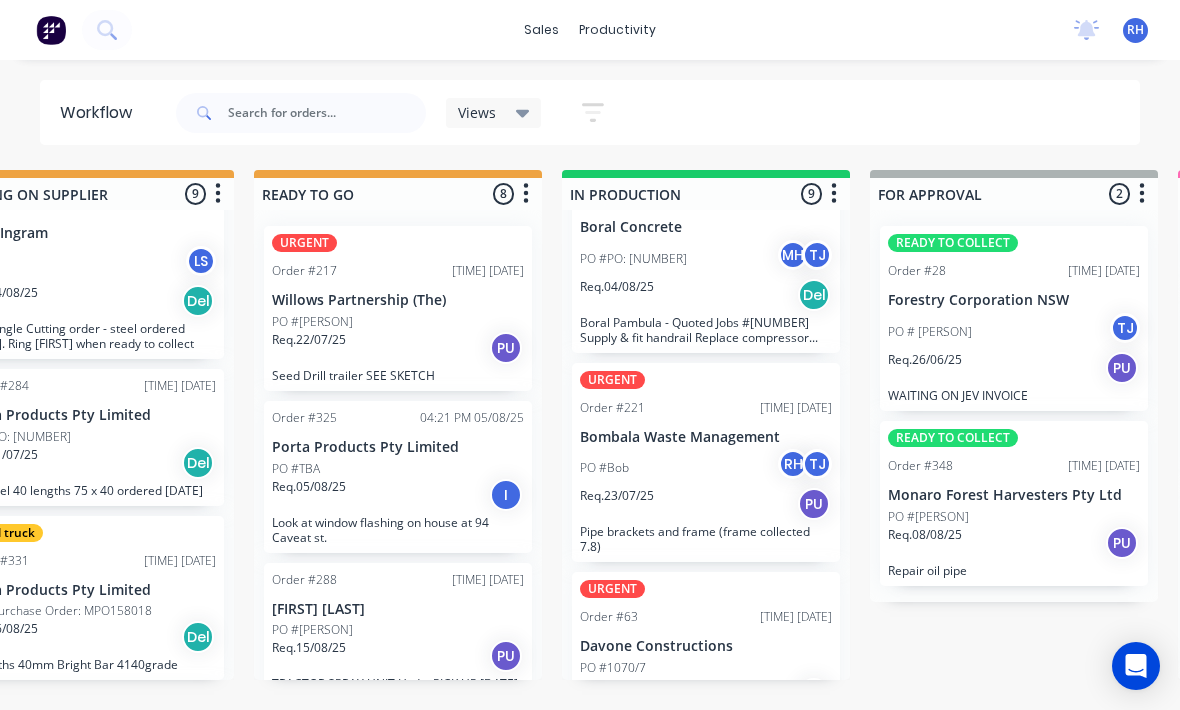 scroll, scrollTop: 36, scrollLeft: 713, axis: both 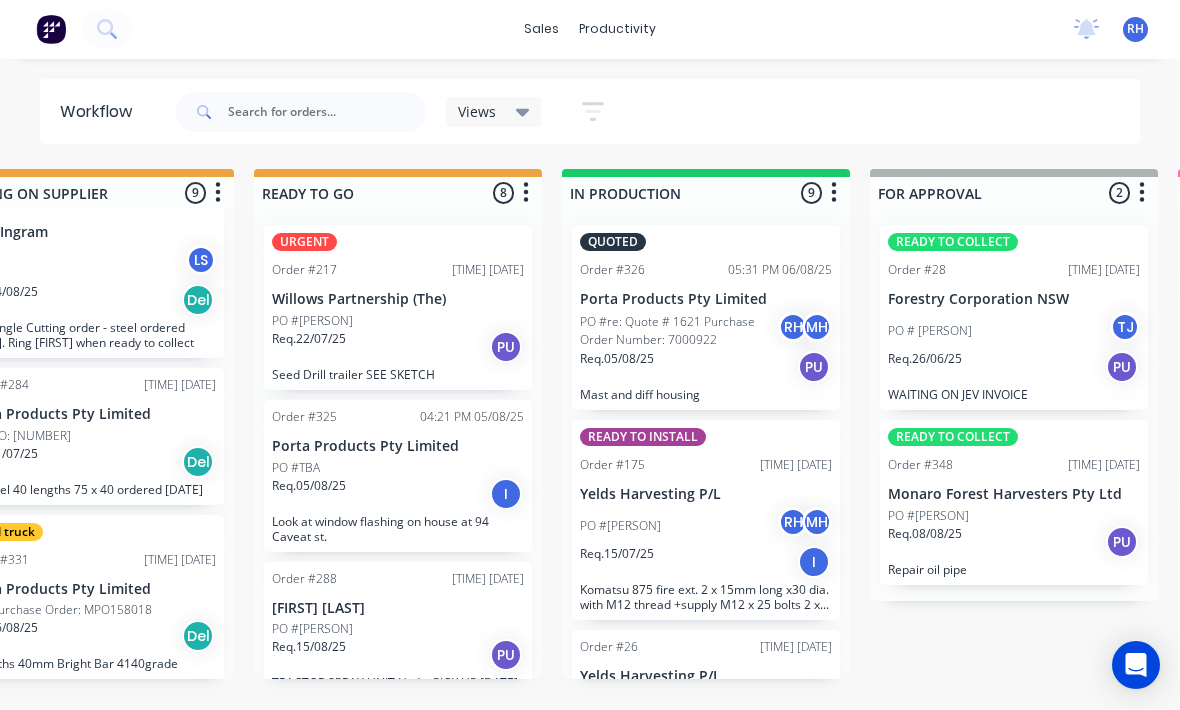click on "QUOTED Order # [NUMBER] [TIME] [DATE] Porta Products Pty Limited PO #re: Quote # [NUMBER]
Purchase Order Number: [NUMBER] RH MH Req. [DATE] PU Mast and diff housing" at bounding box center [706, 318] 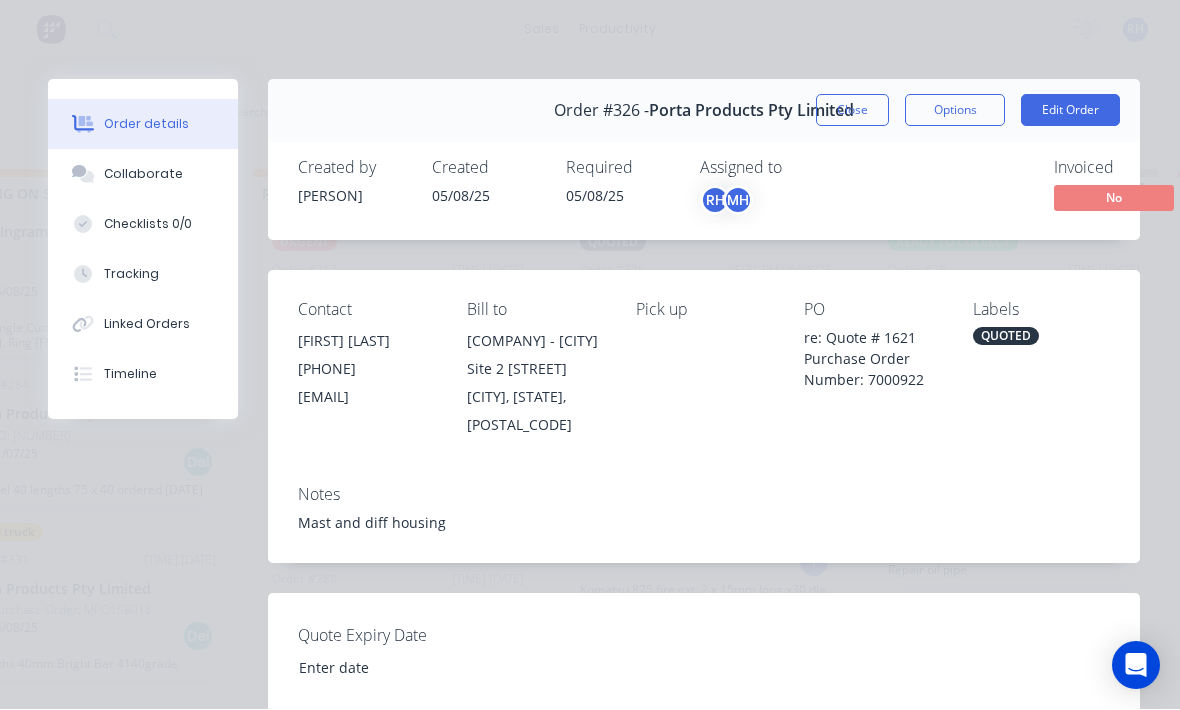 scroll, scrollTop: 0, scrollLeft: 0, axis: both 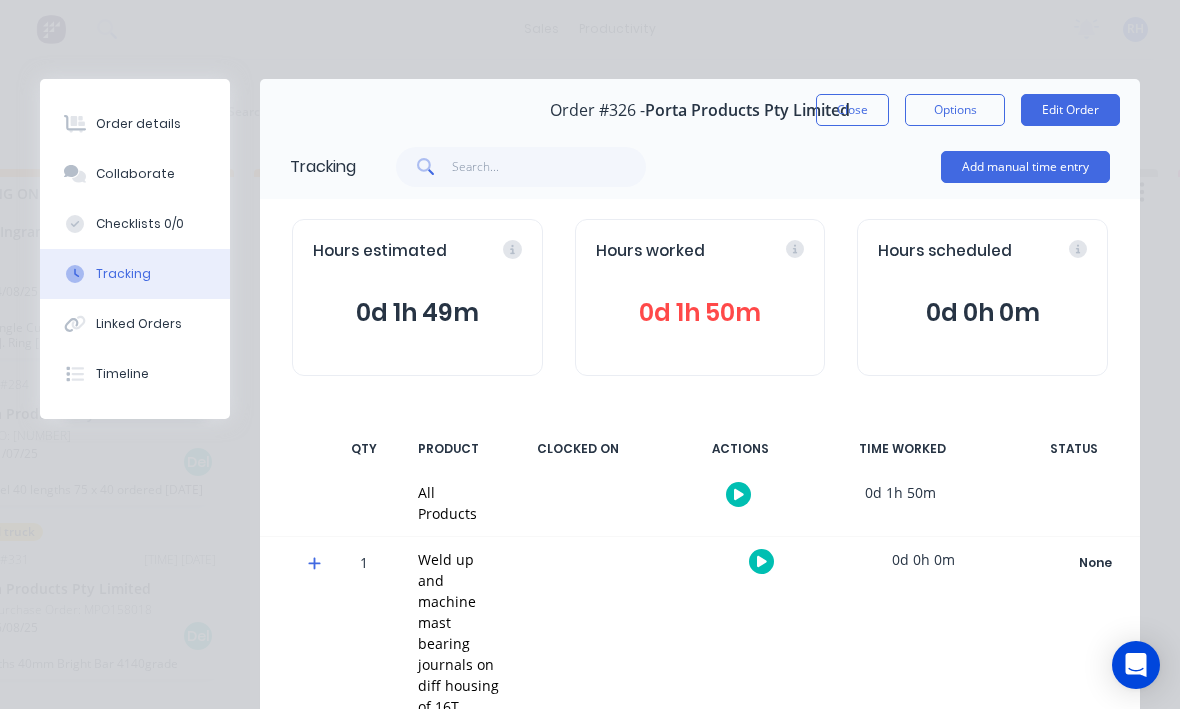 click on "Add manual time entry" at bounding box center (1025, 168) 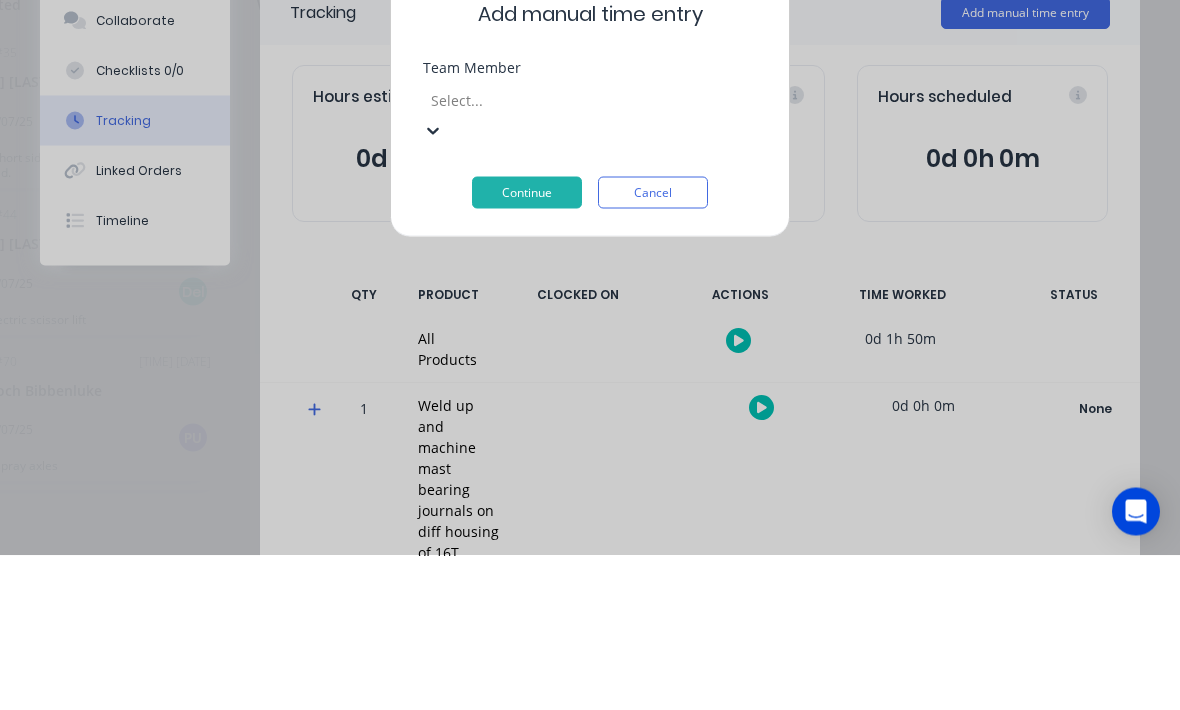 scroll, scrollTop: 36, scrollLeft: 246, axis: both 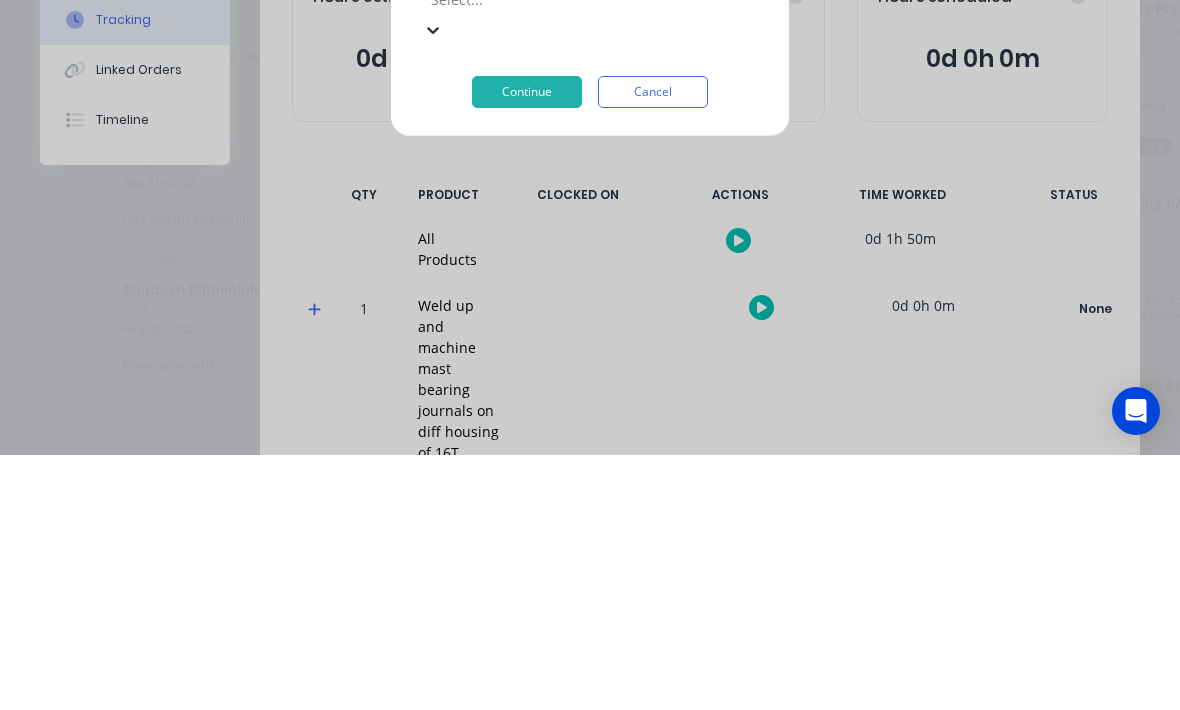 click on "[FIRST] [LAST]" at bounding box center [344, 711] 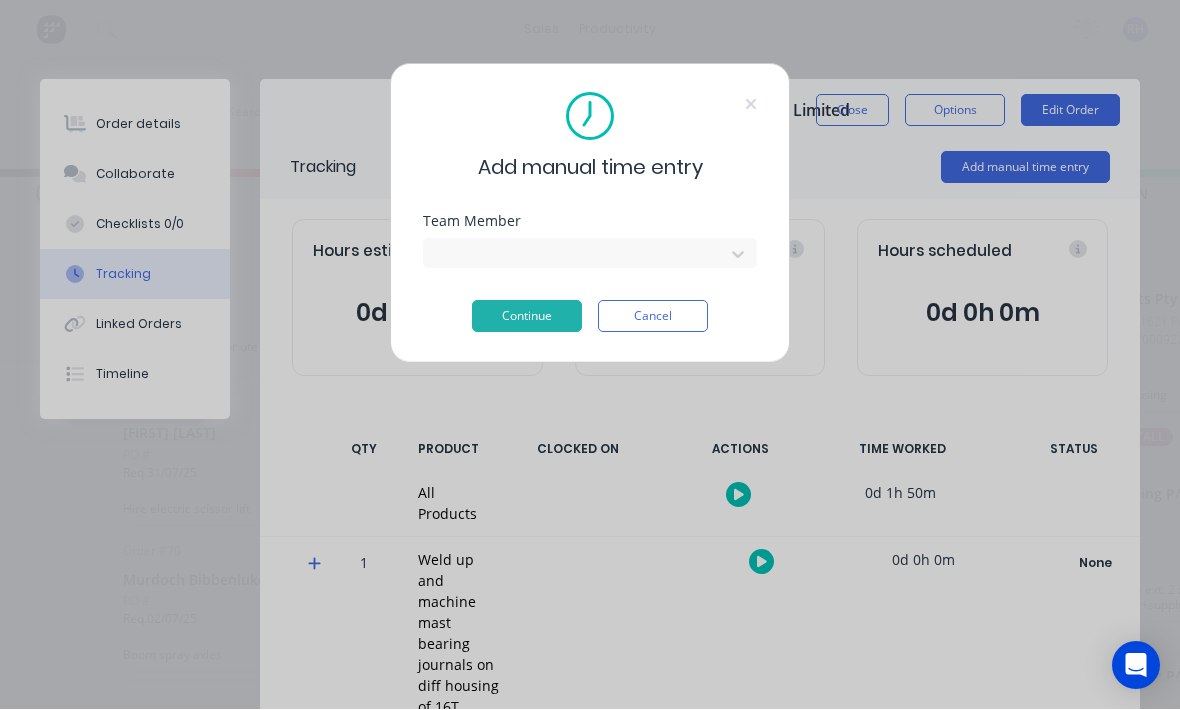 click on "Continue" at bounding box center [527, 317] 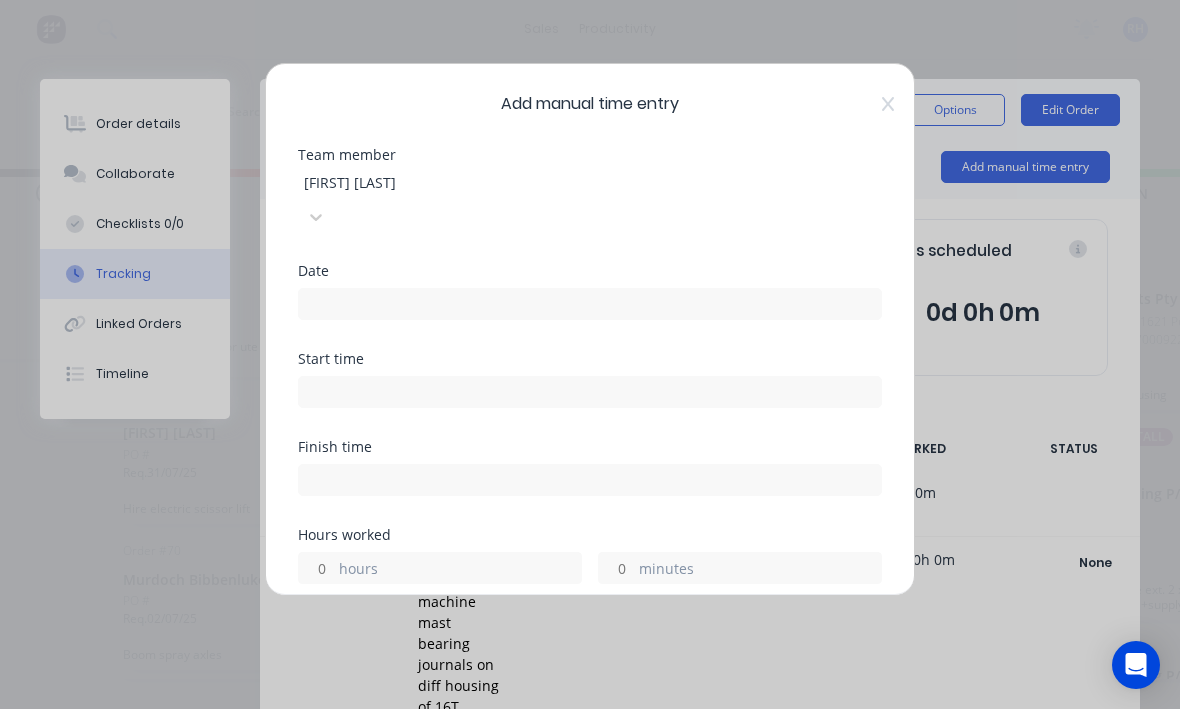 click at bounding box center (590, 305) 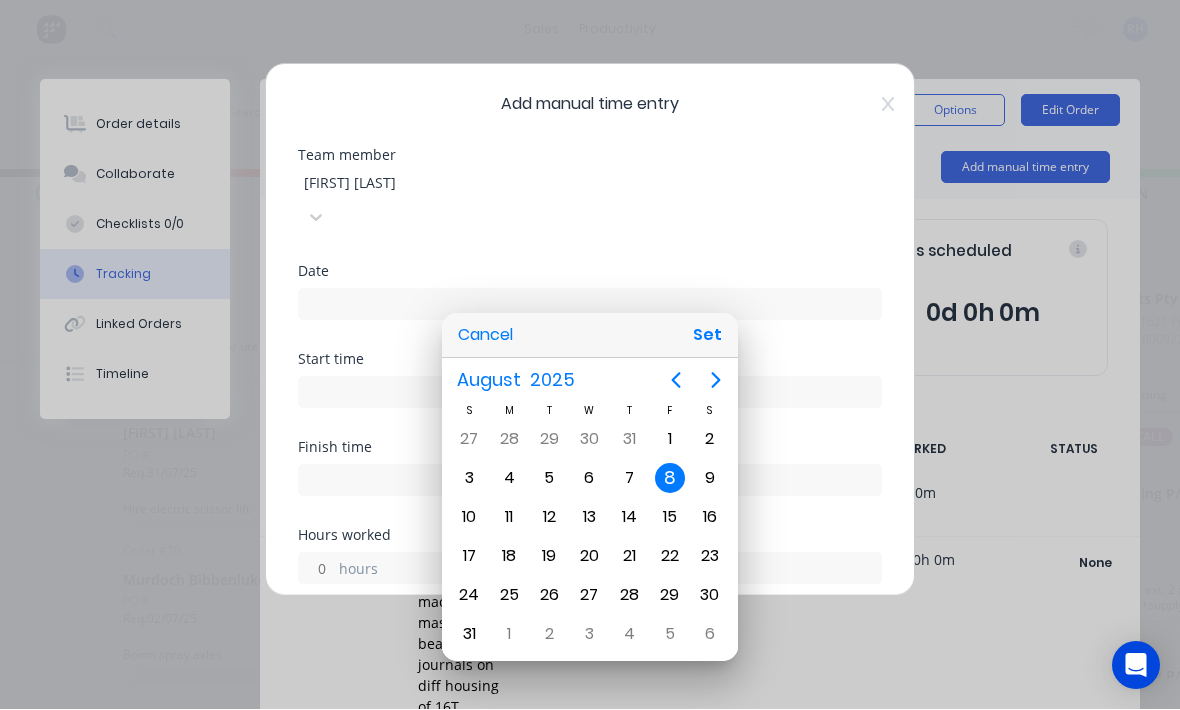 click on "Set" at bounding box center [707, 336] 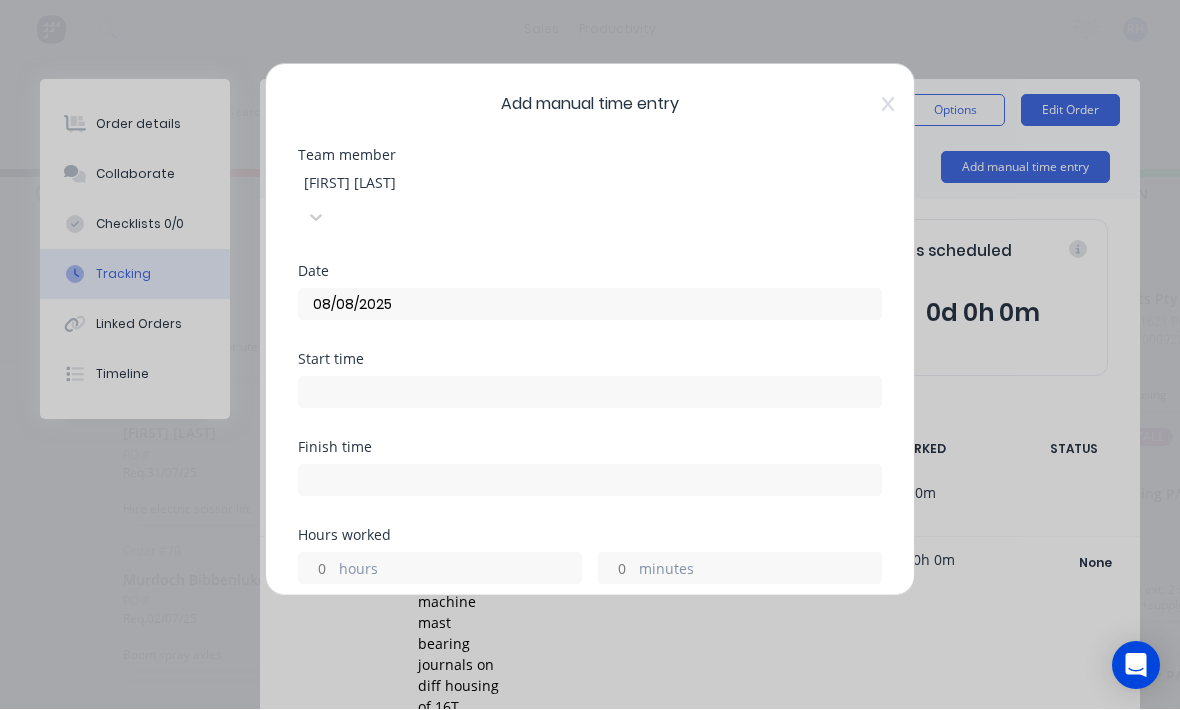 click at bounding box center (590, 393) 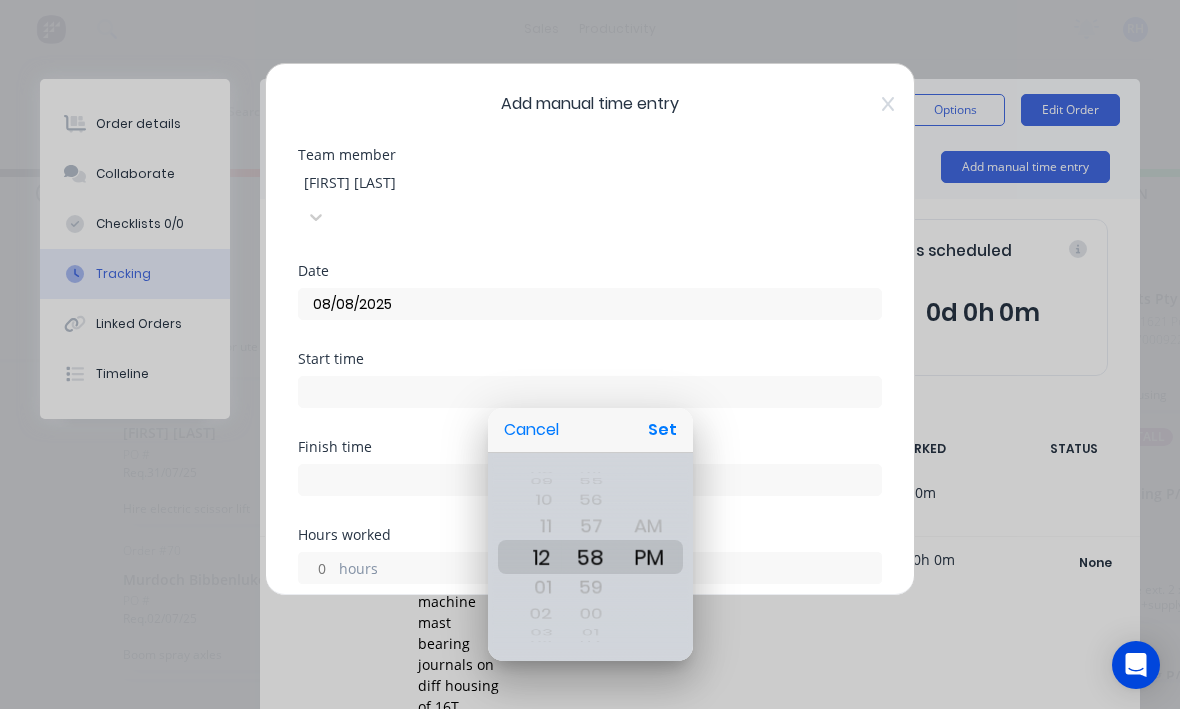 click at bounding box center [590, 355] 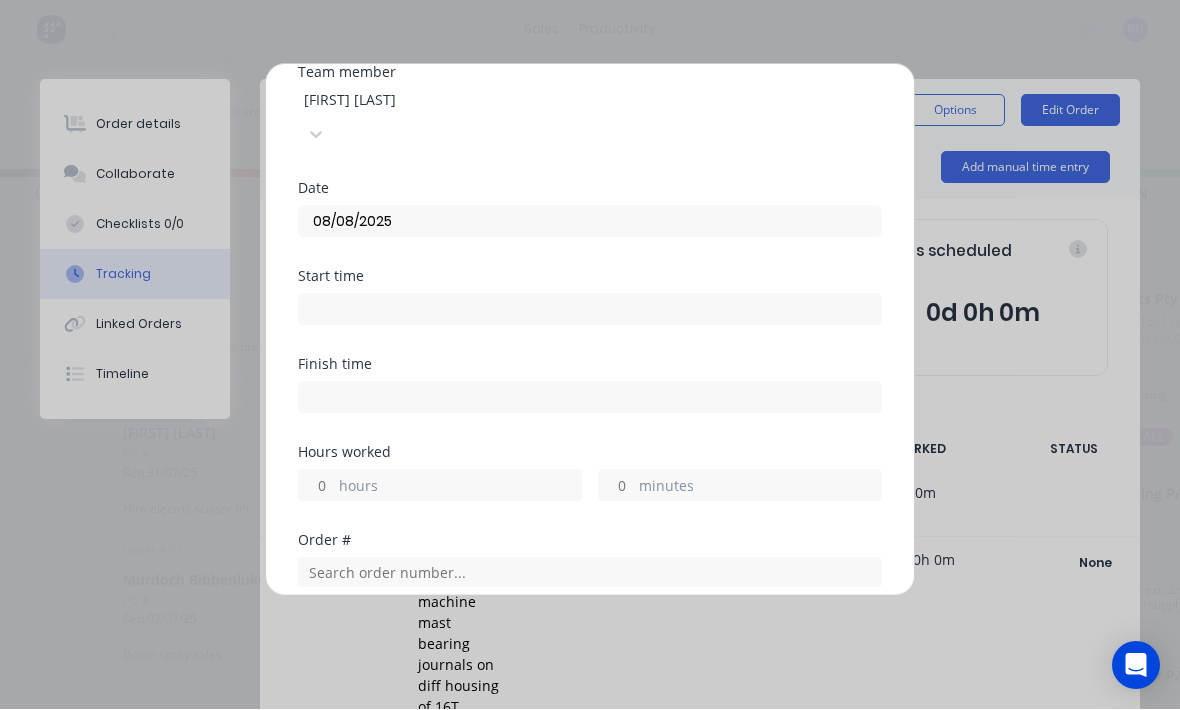 scroll, scrollTop: 97, scrollLeft: 0, axis: vertical 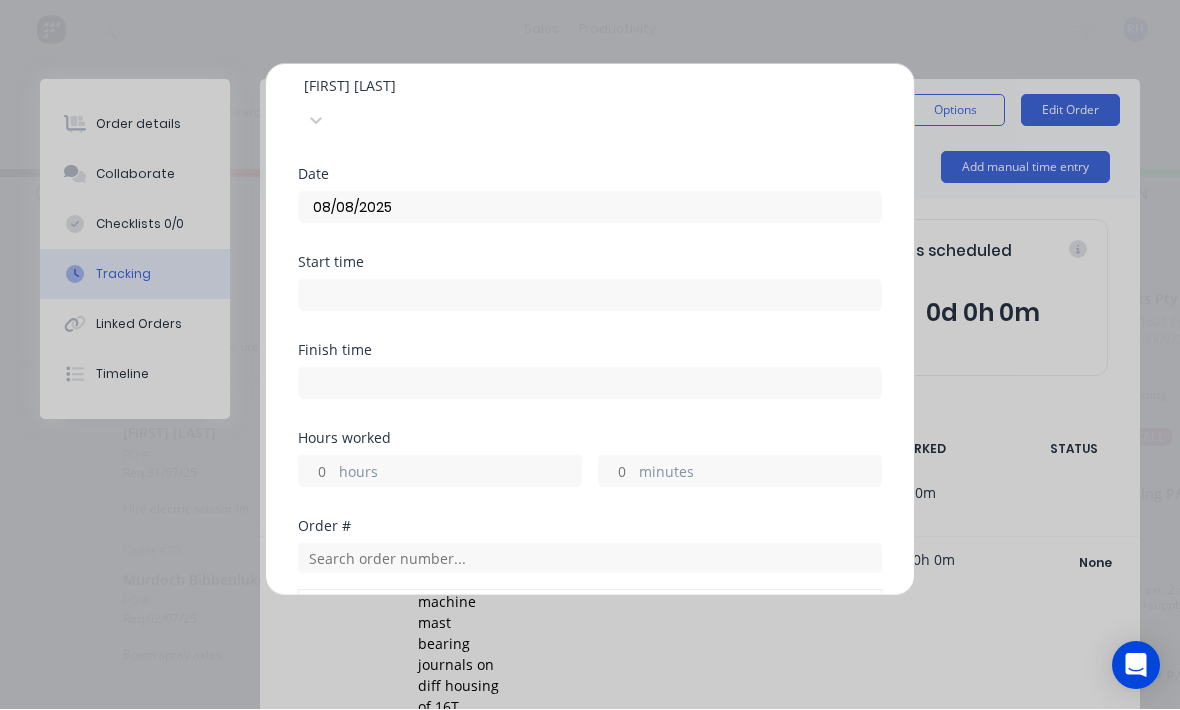 click on "hours" at bounding box center (460, 474) 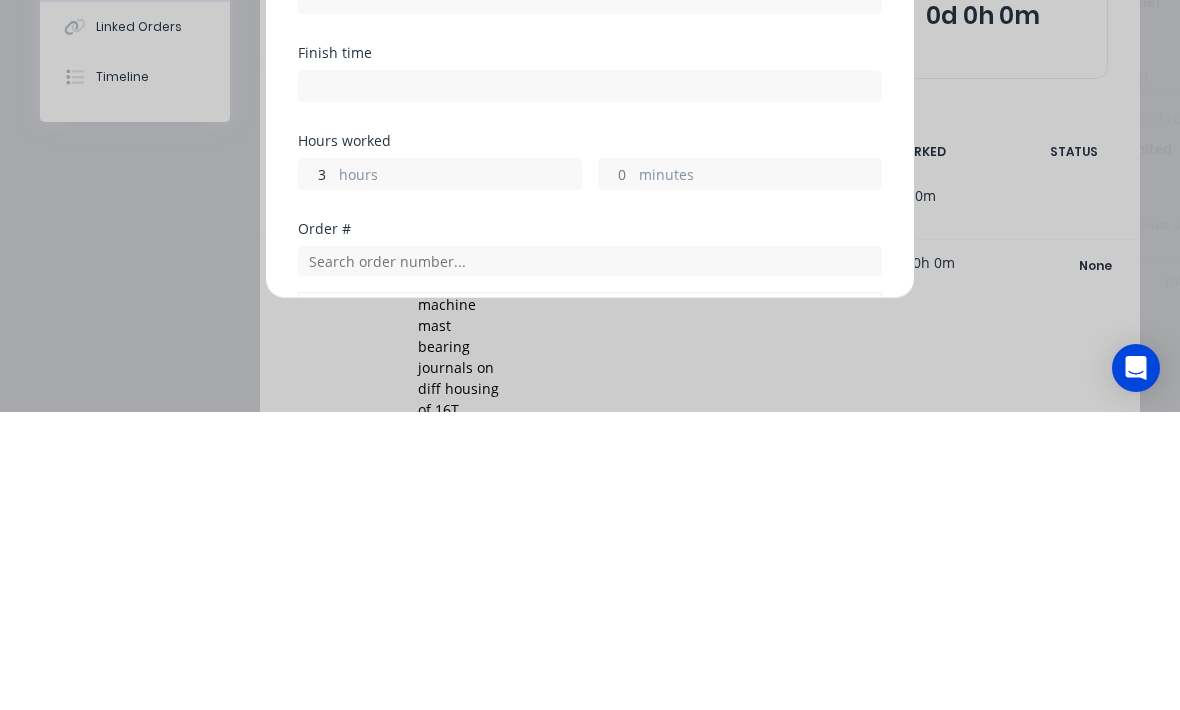 type on "3" 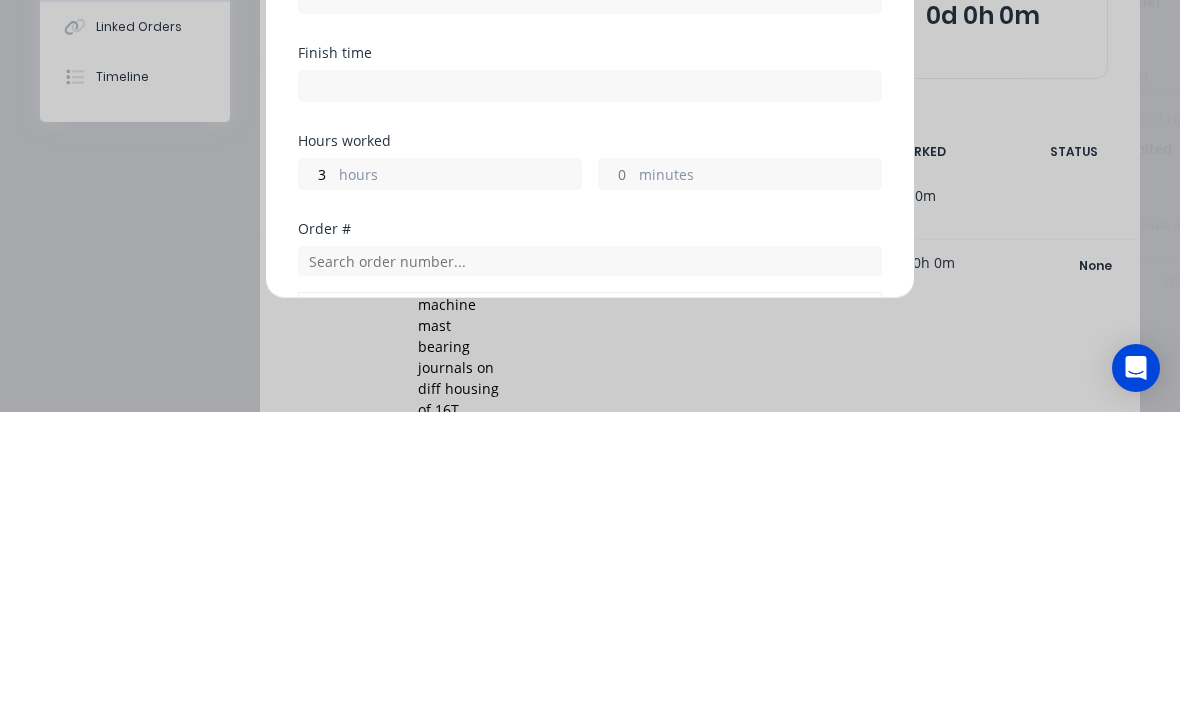 click on "minutes" at bounding box center [760, 474] 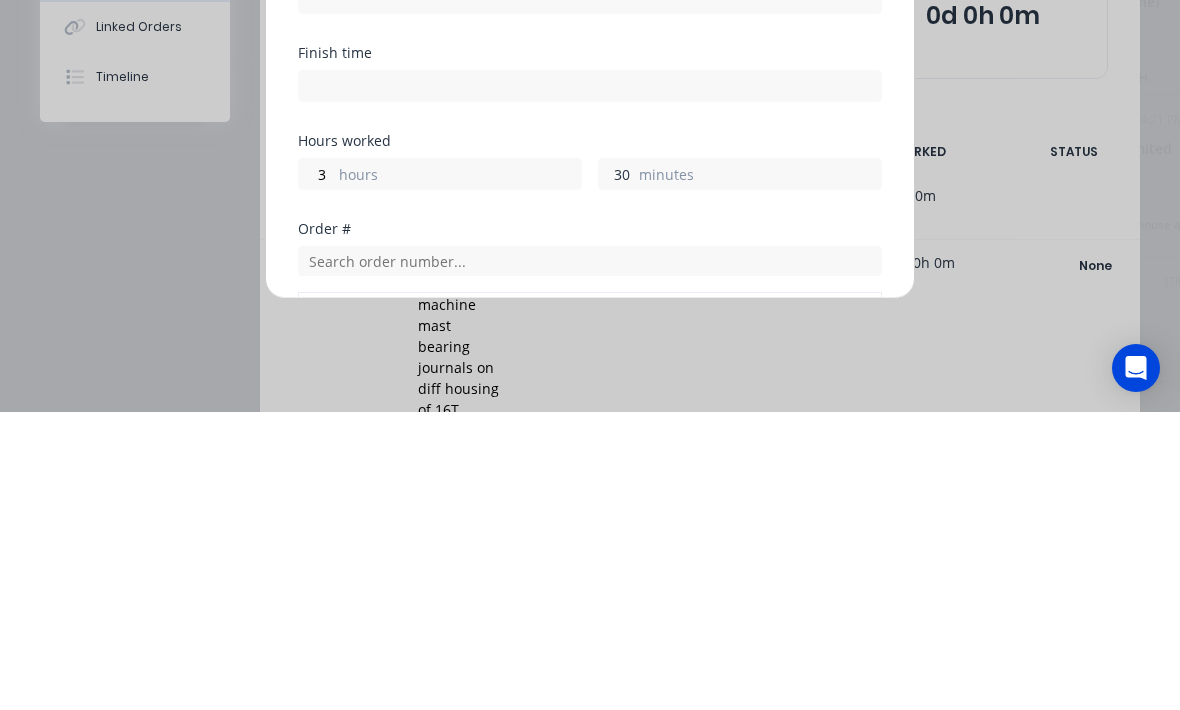 type on "3" 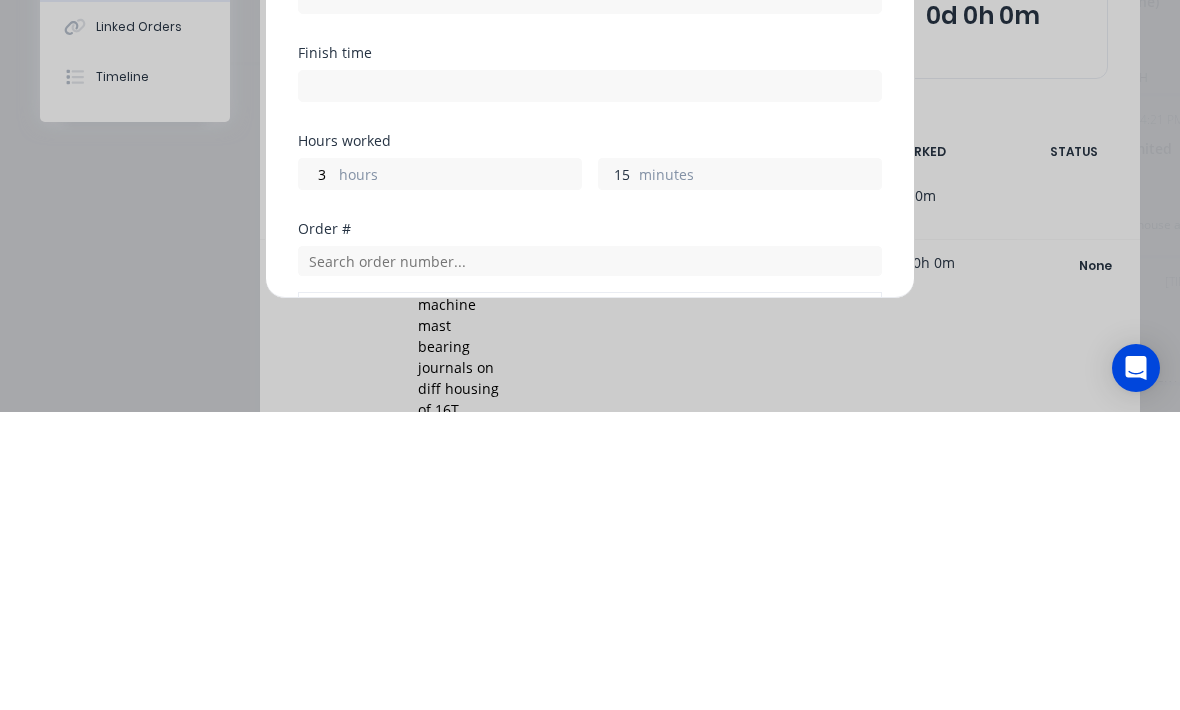 type on "15" 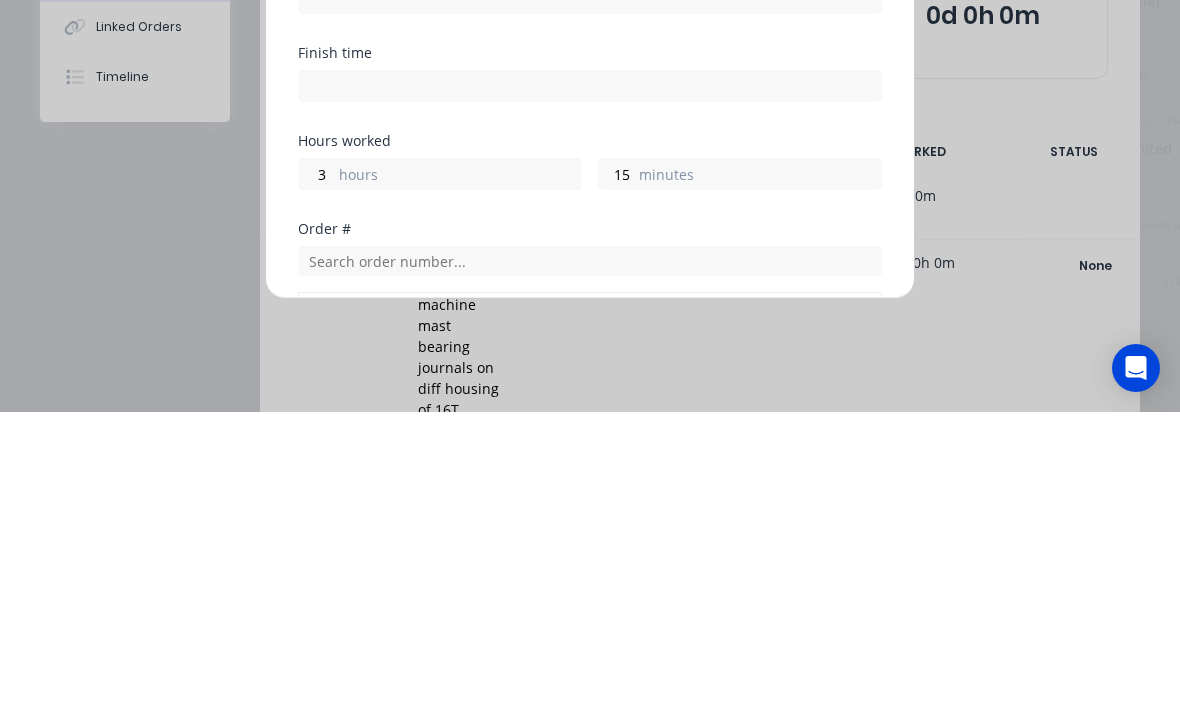 click on "hours" at bounding box center [460, 474] 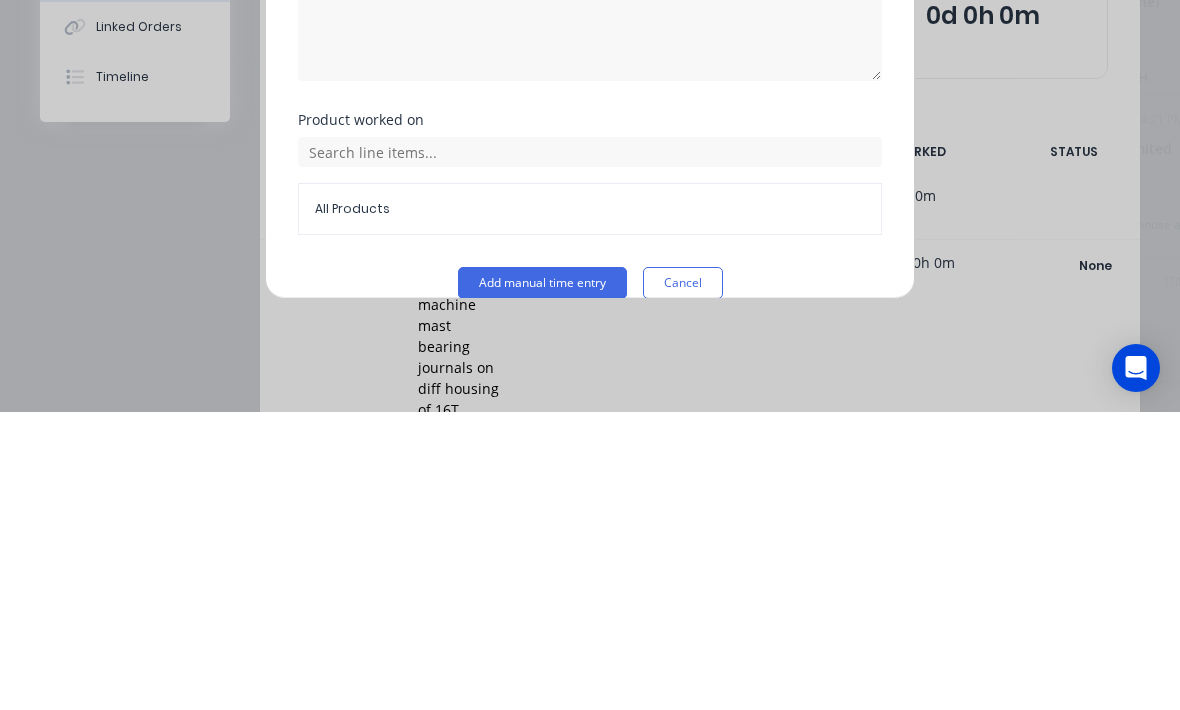 scroll, scrollTop: 539, scrollLeft: 0, axis: vertical 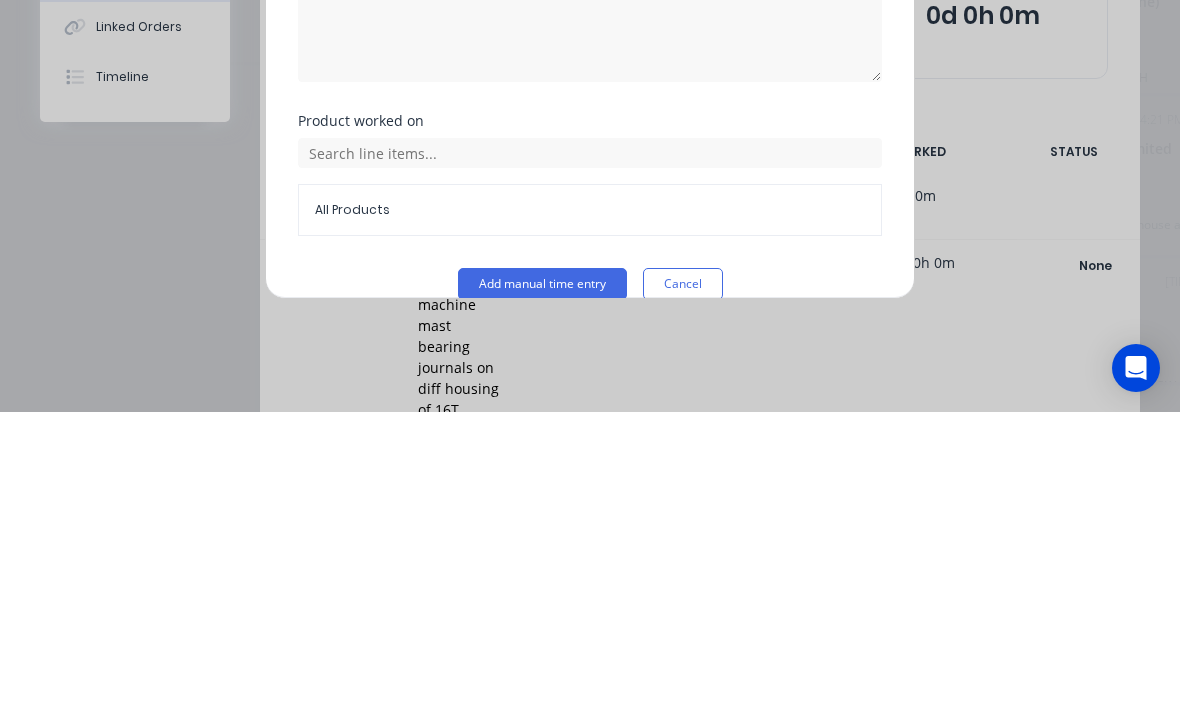 type on "4" 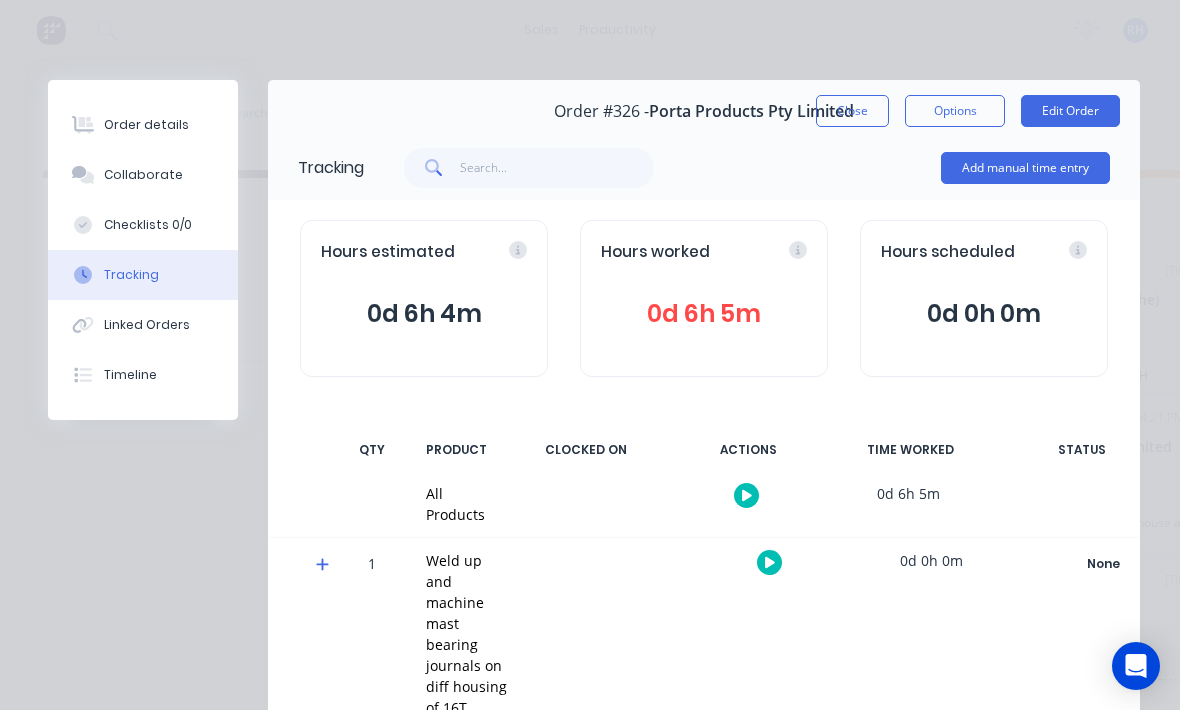 scroll, scrollTop: 0, scrollLeft: 0, axis: both 